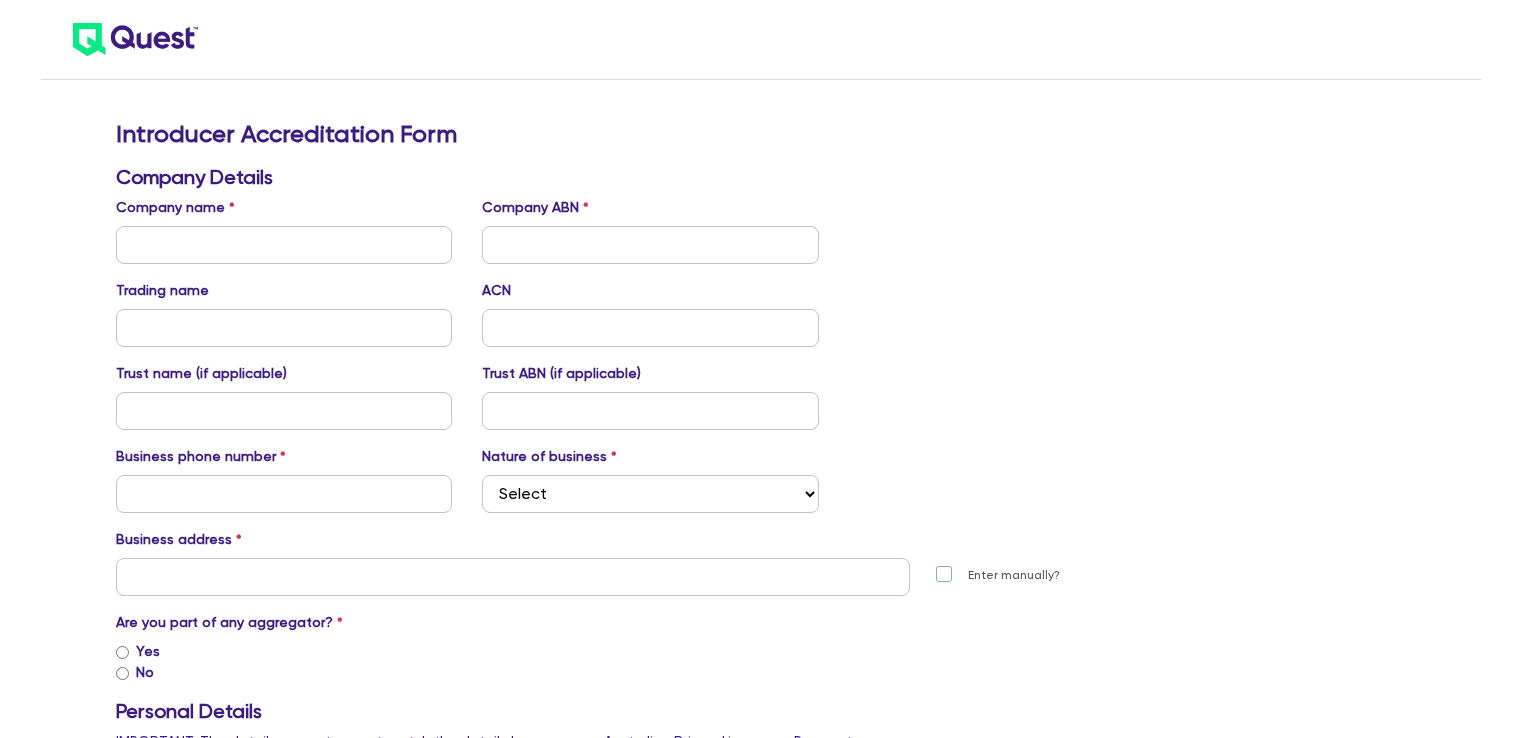 scroll, scrollTop: 0, scrollLeft: 0, axis: both 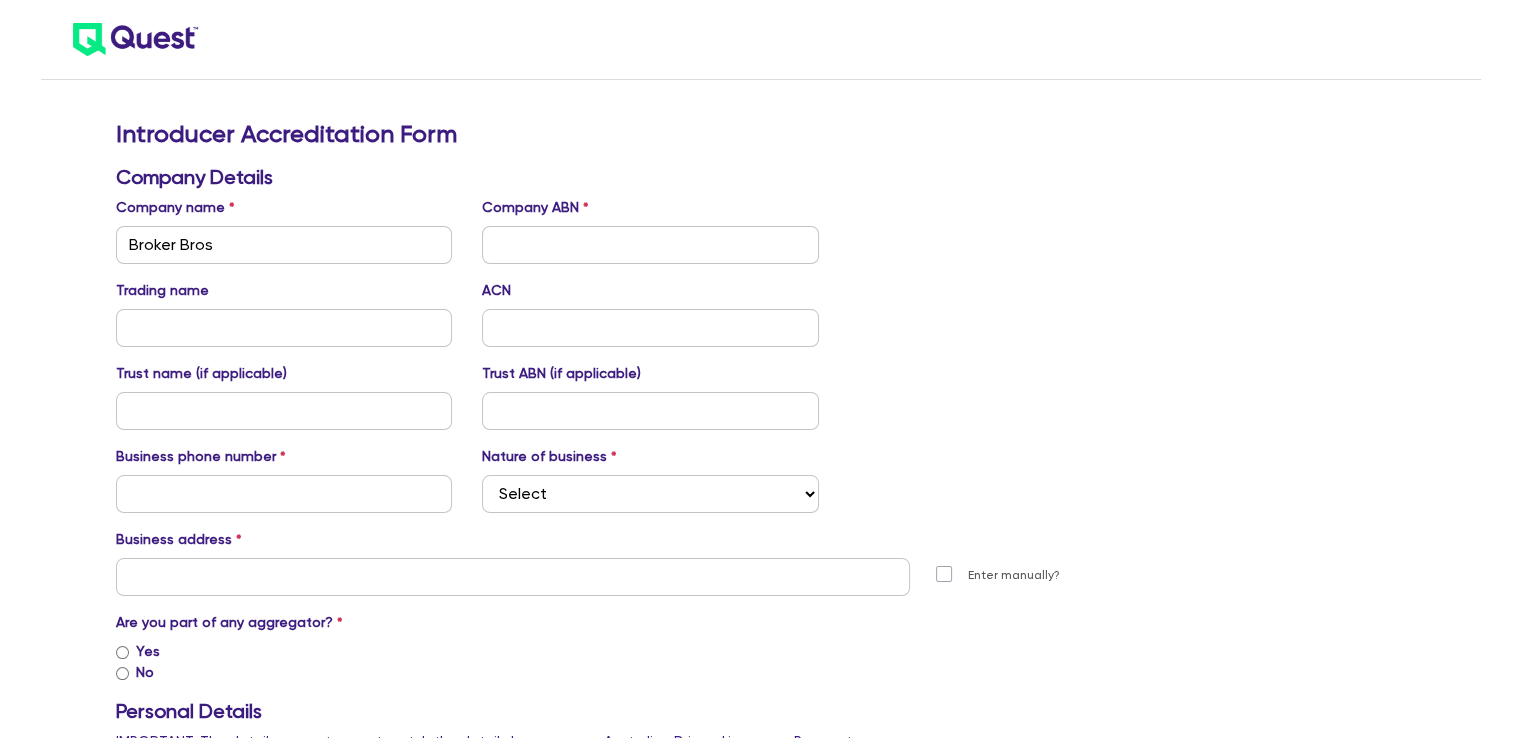 type on "Broker Bros Pty Ltd" 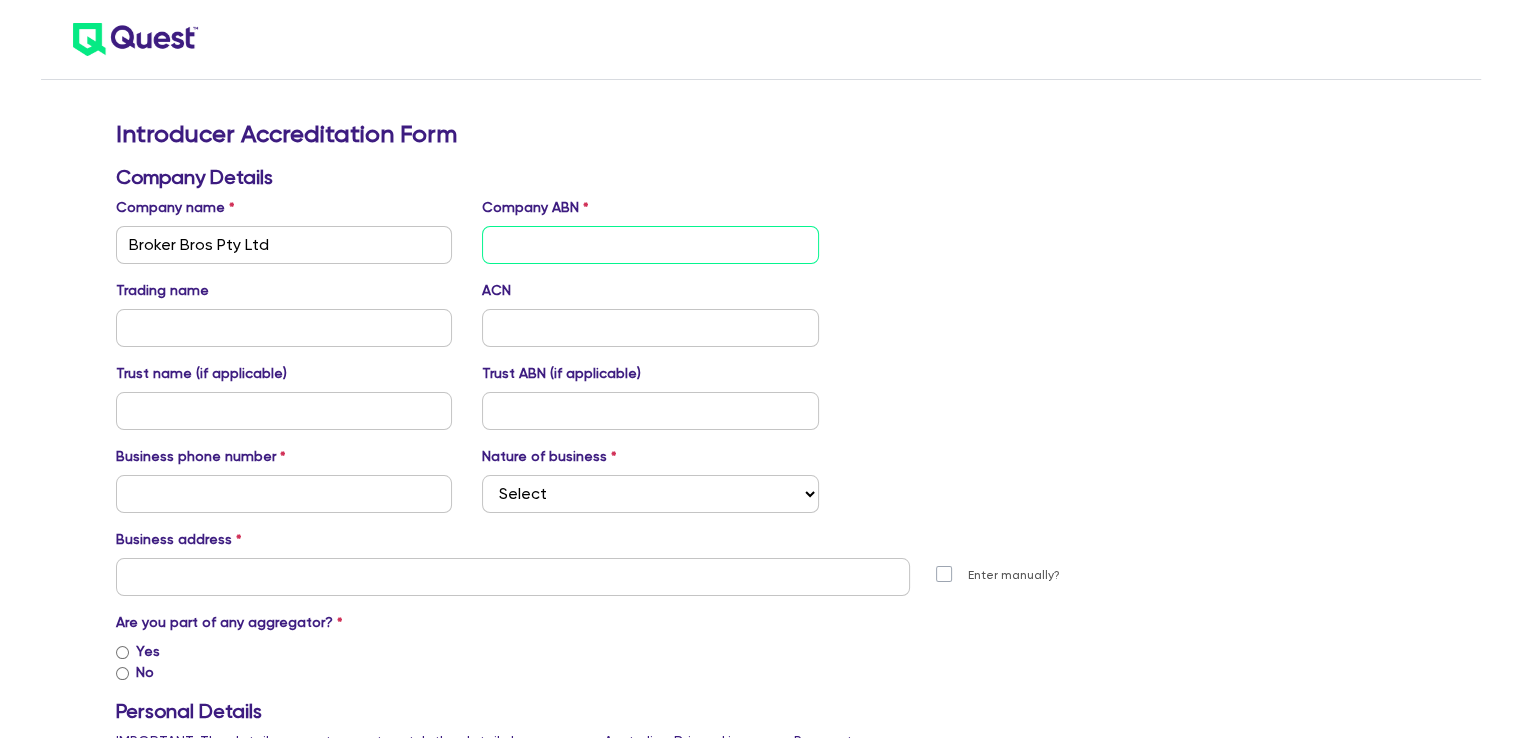 type on "Broker Bros Pty Ltd" 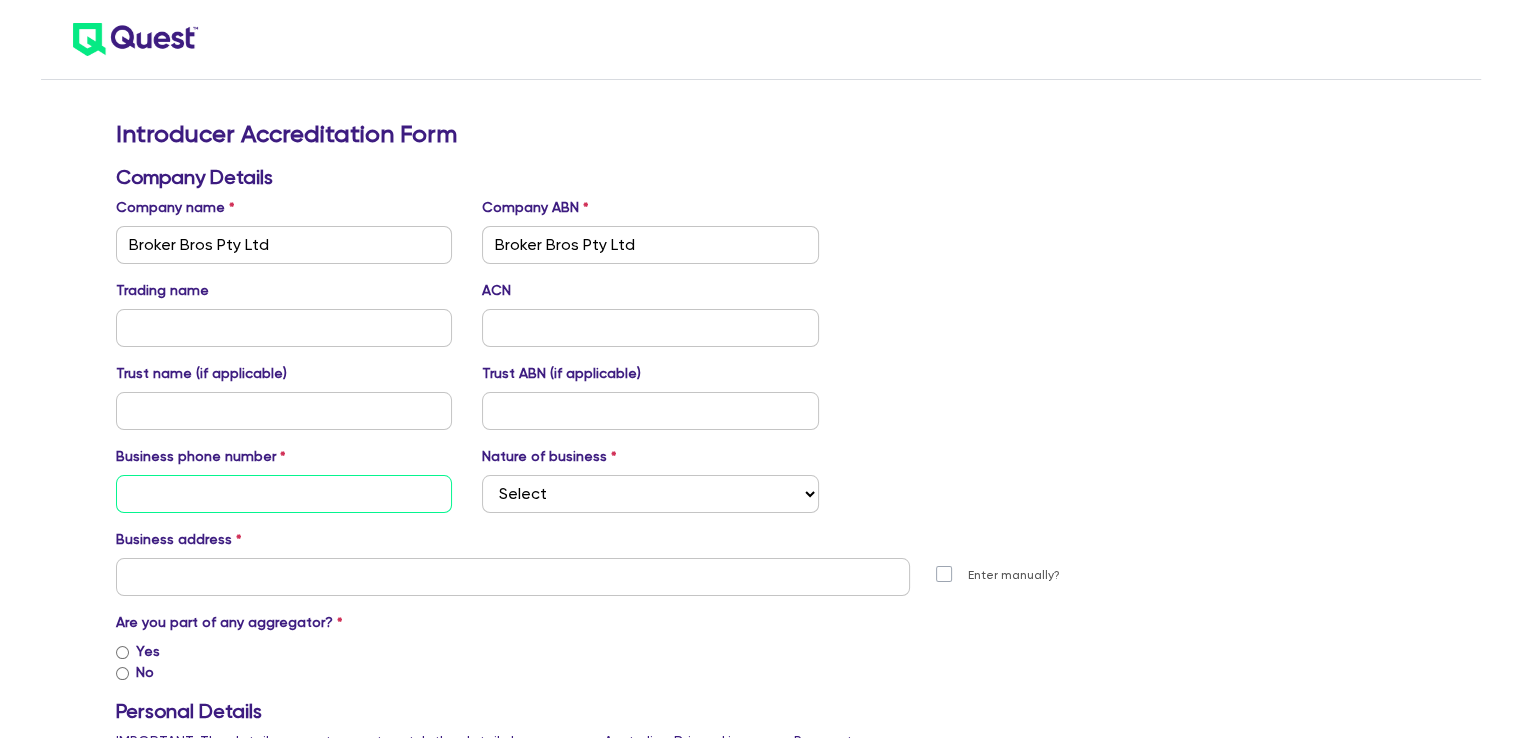 type on "[PHONE]" 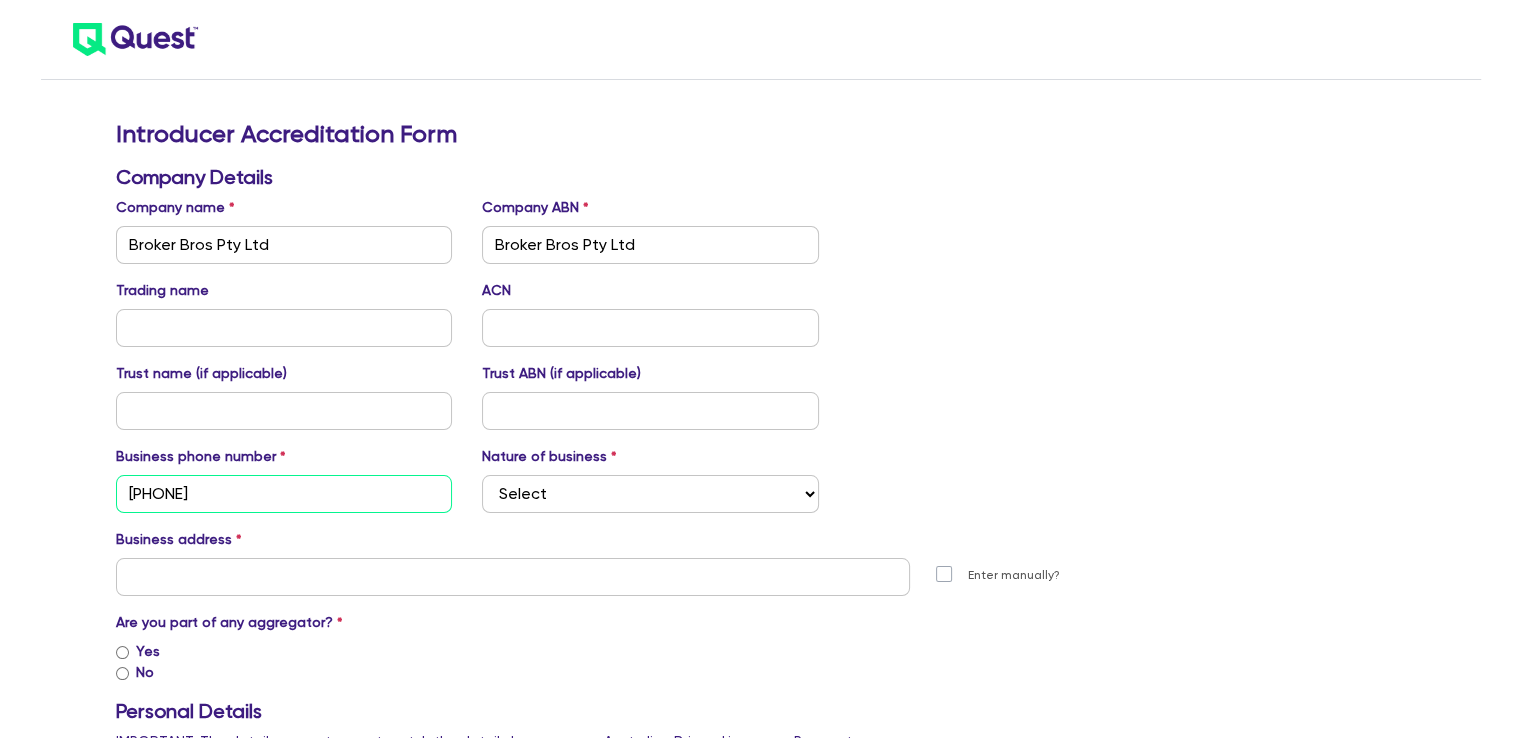type on "3/1 [STREET_NAME] [STREET_TYPE]" 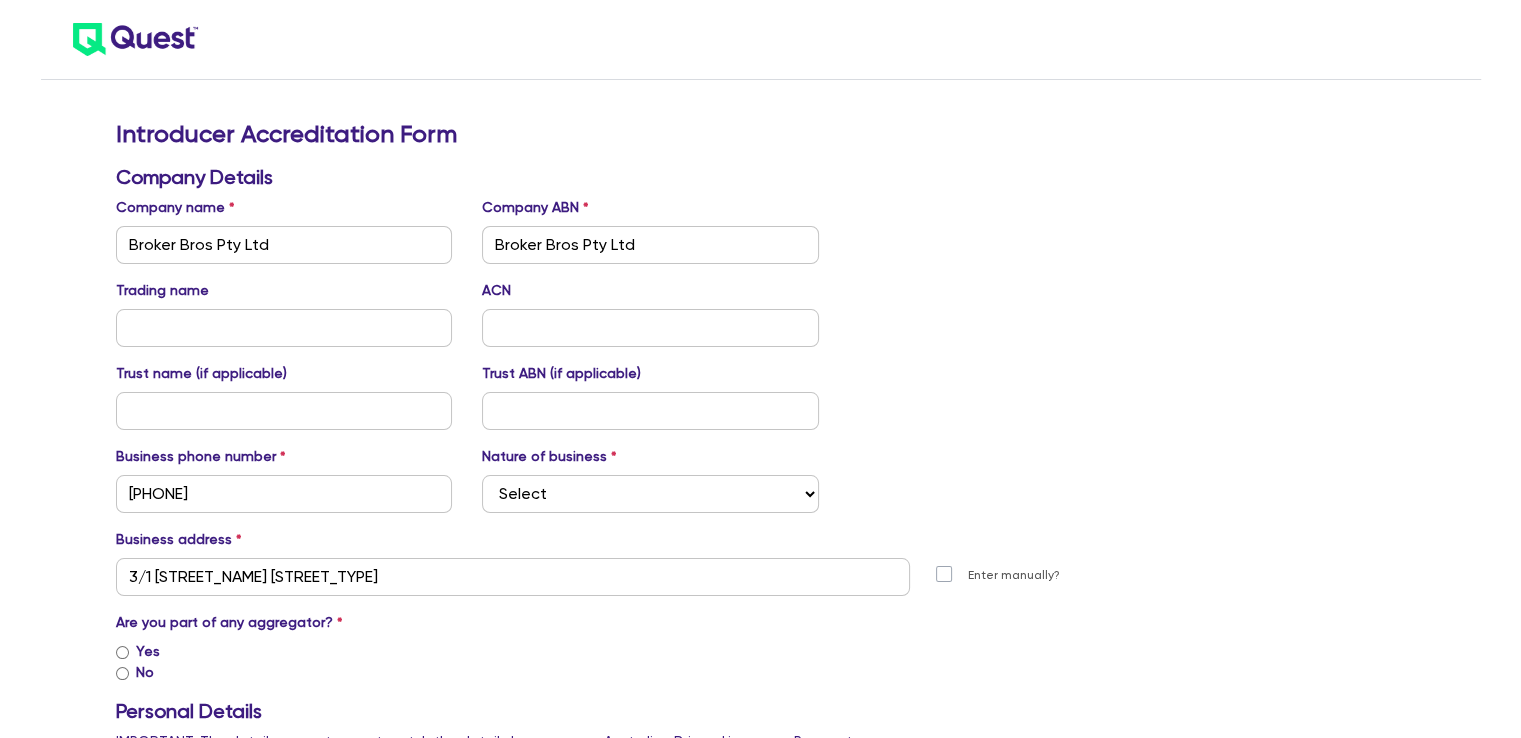 type on "[FIRST]" 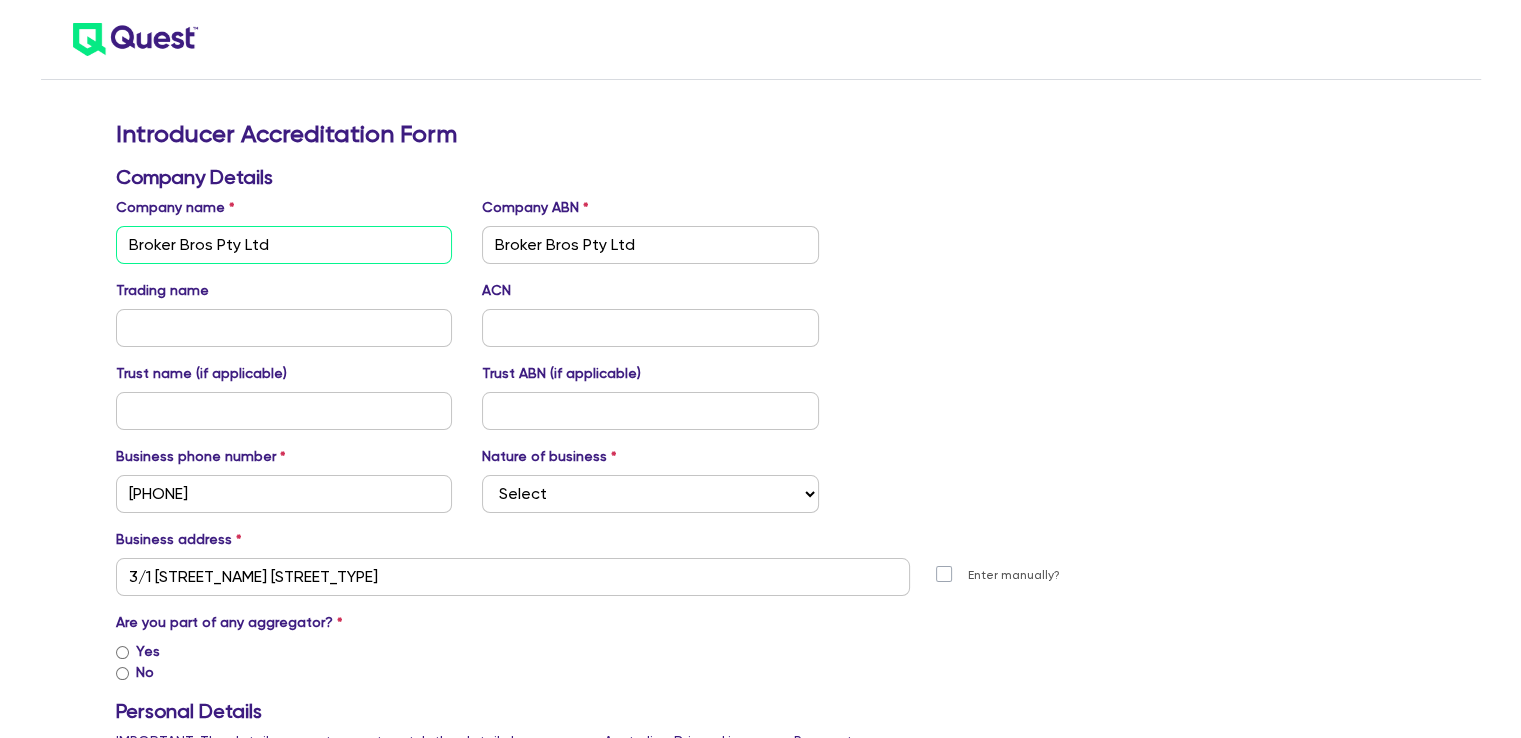 type on "NSW" 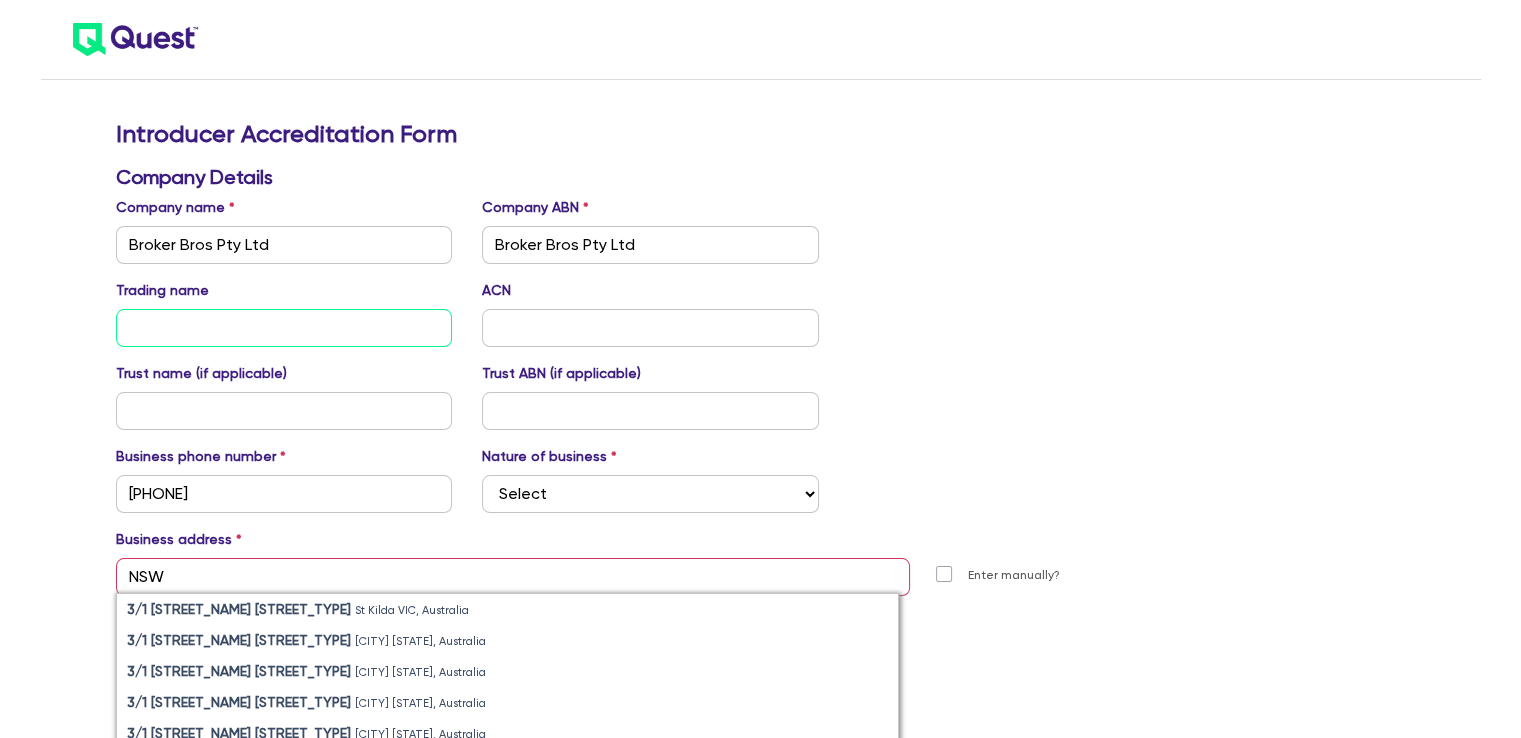 click at bounding box center [284, 328] 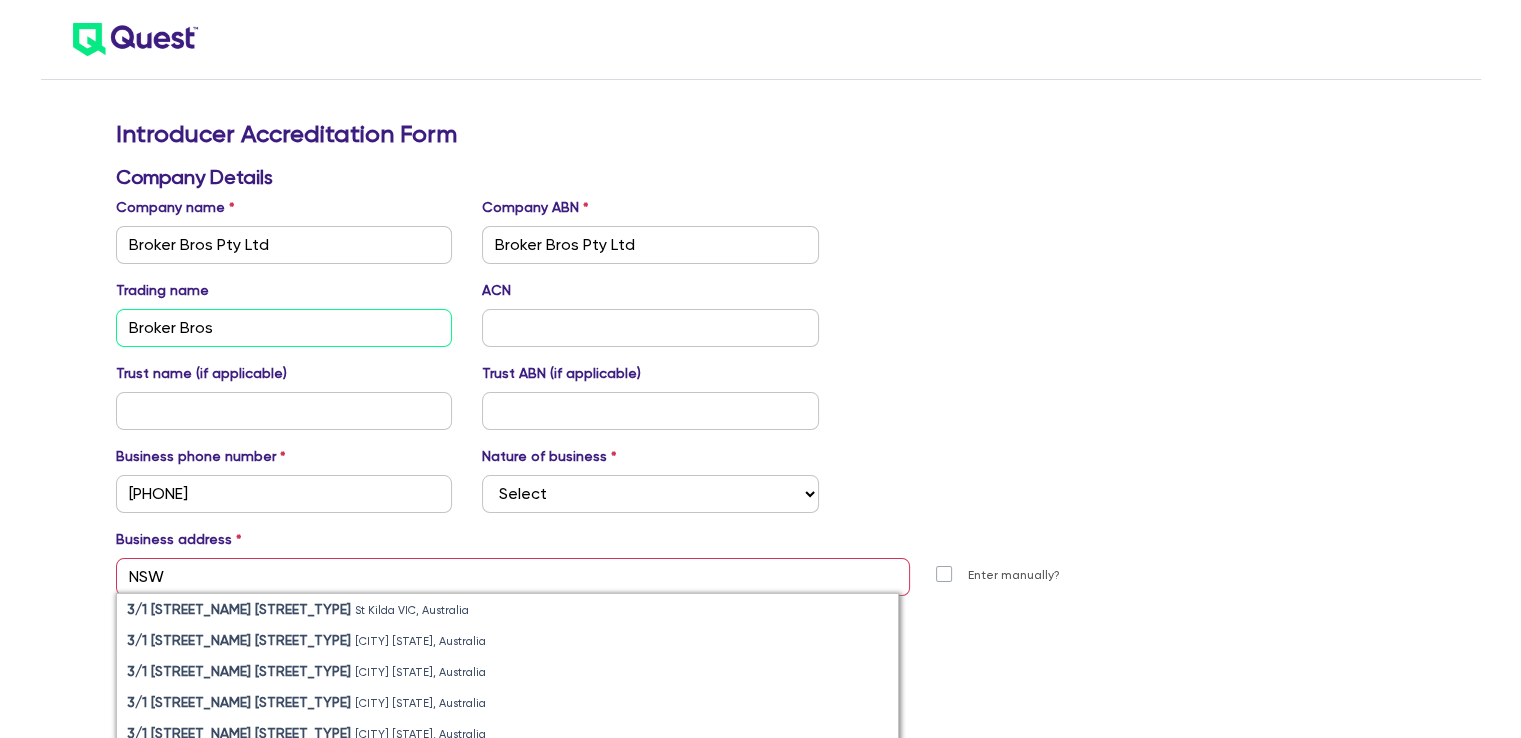 type on "Broker Bros" 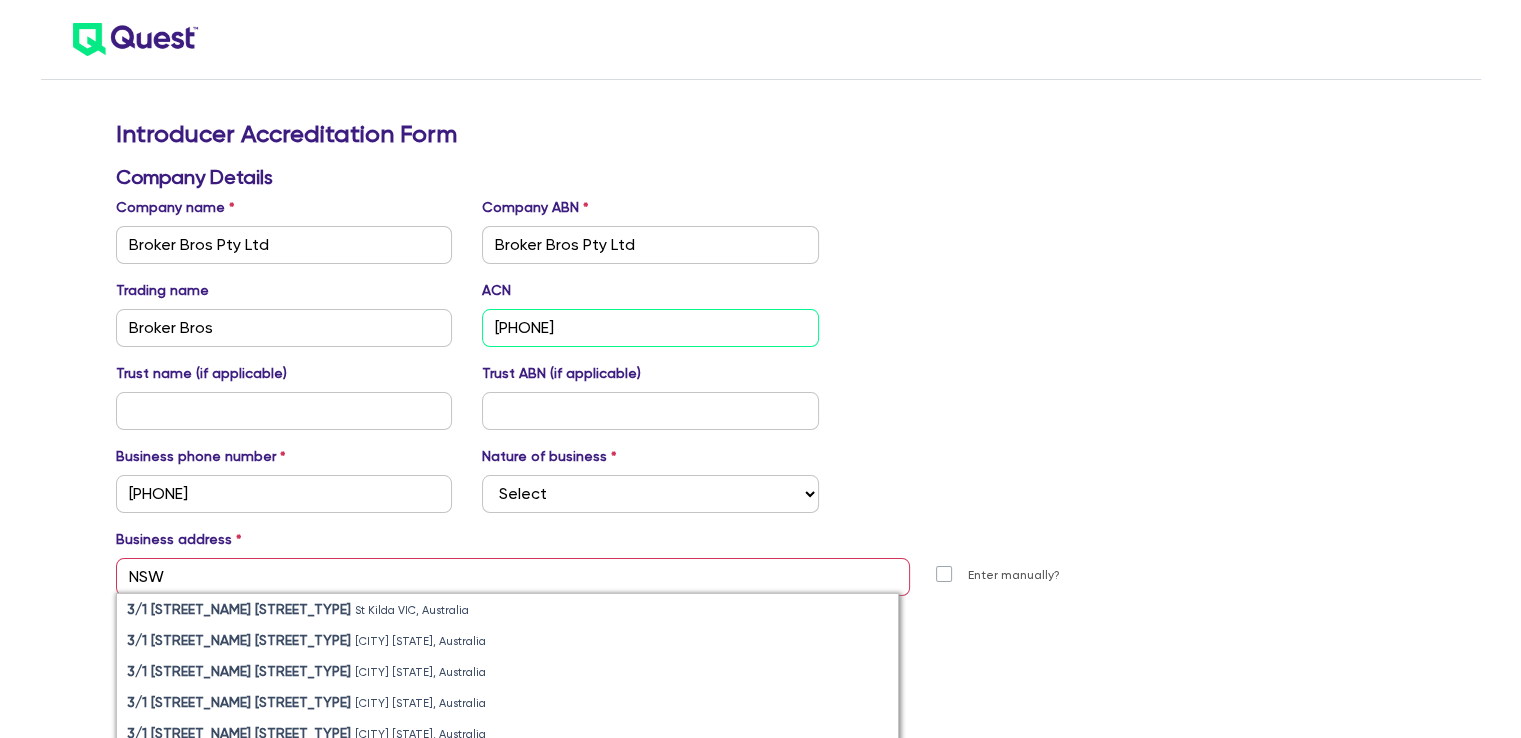 type on "[PHONE]" 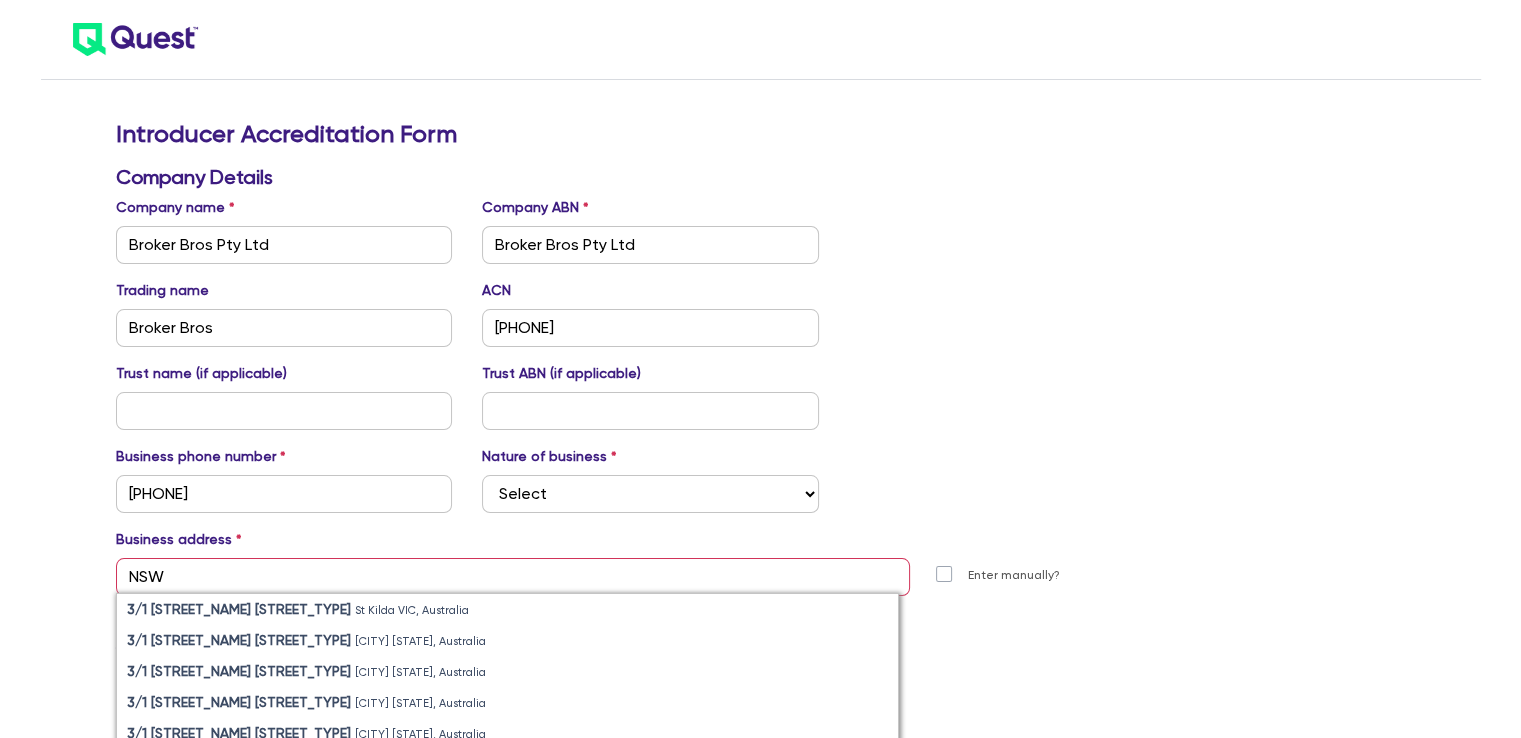 click on "Trust name (if applicable) Trust ABN (if applicable)" at bounding box center [651, 396] 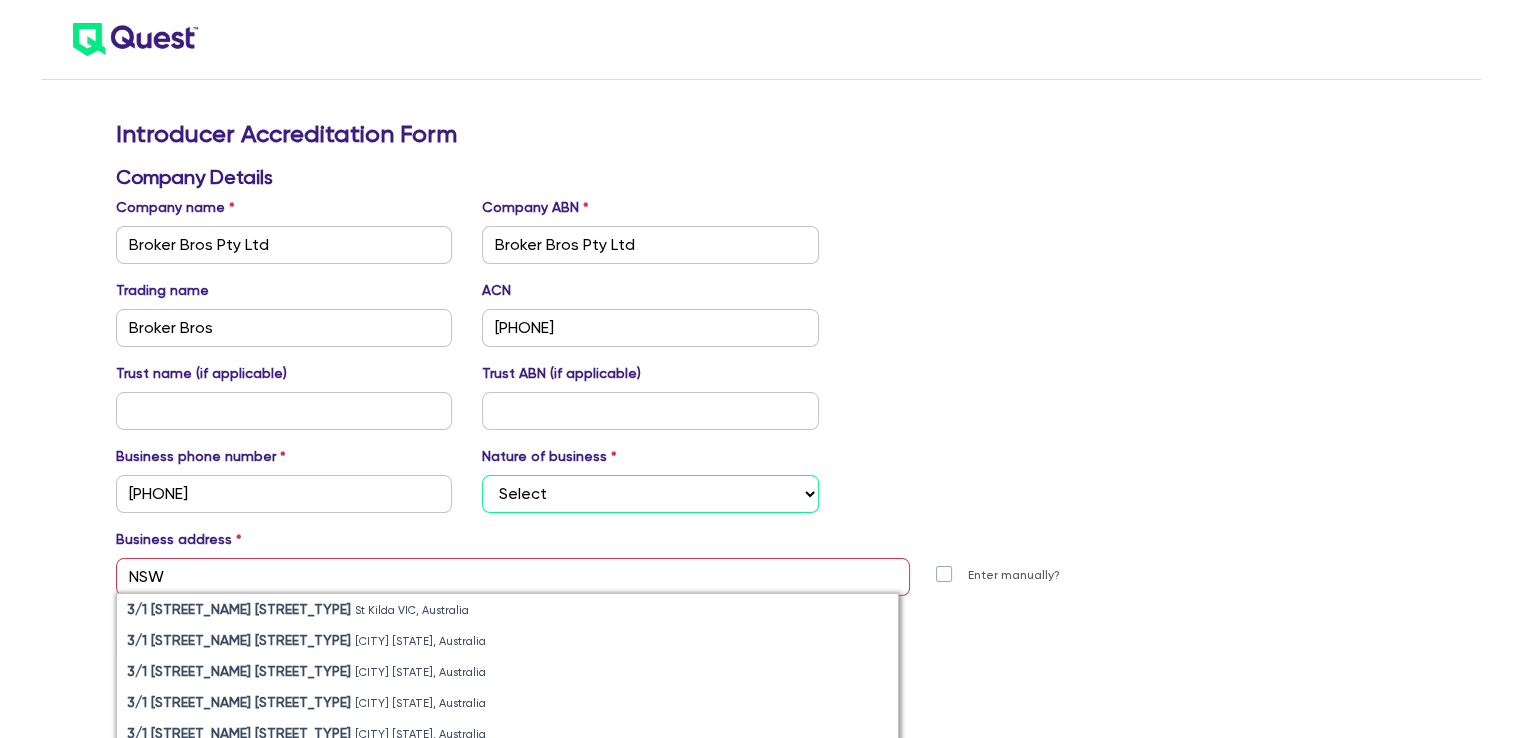 click on "Select Mortgage Broker Finance Broker Accountant Financial Planning Supplier/Vendor" at bounding box center (650, 494) 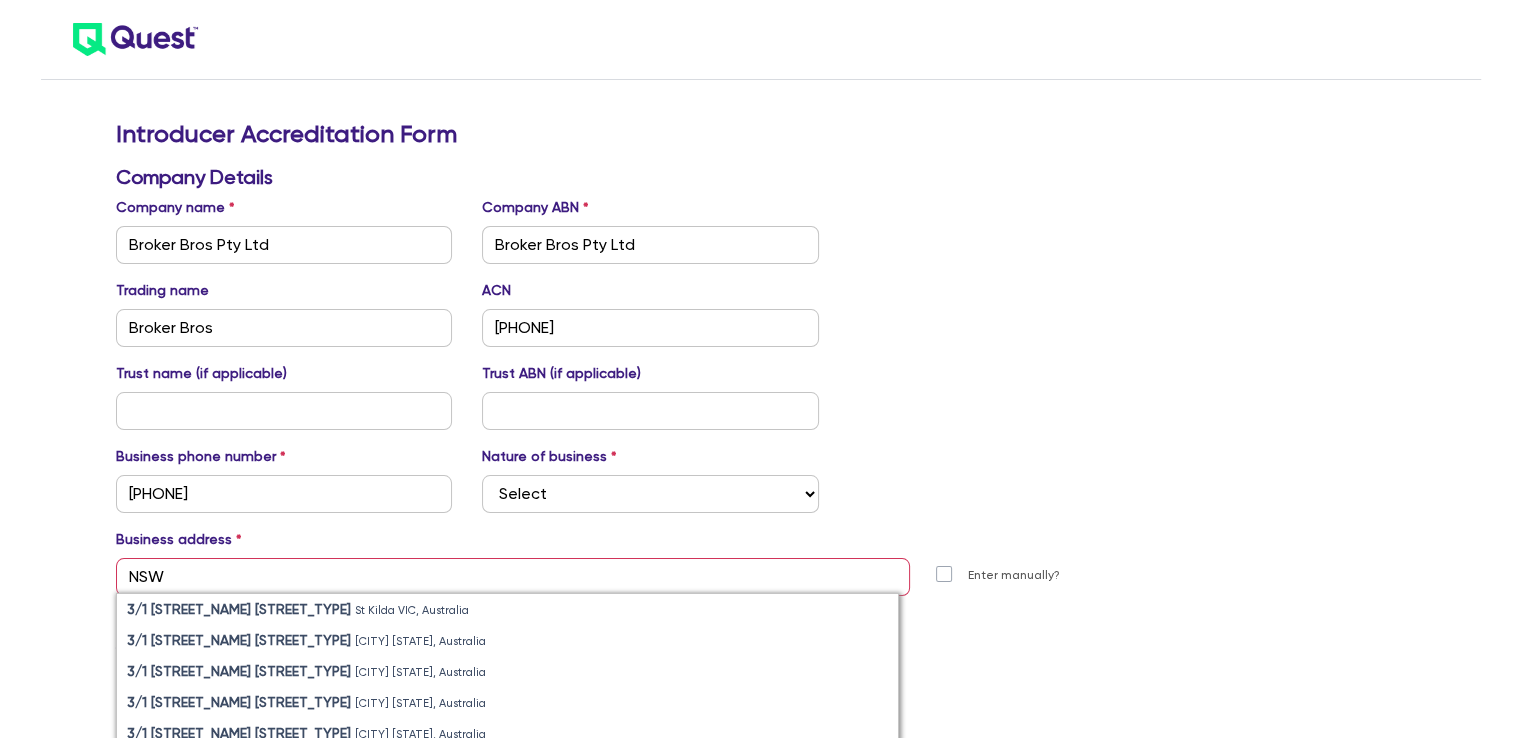 click on "Trust name (if applicable) Trust ABN (if applicable)" at bounding box center (651, 396) 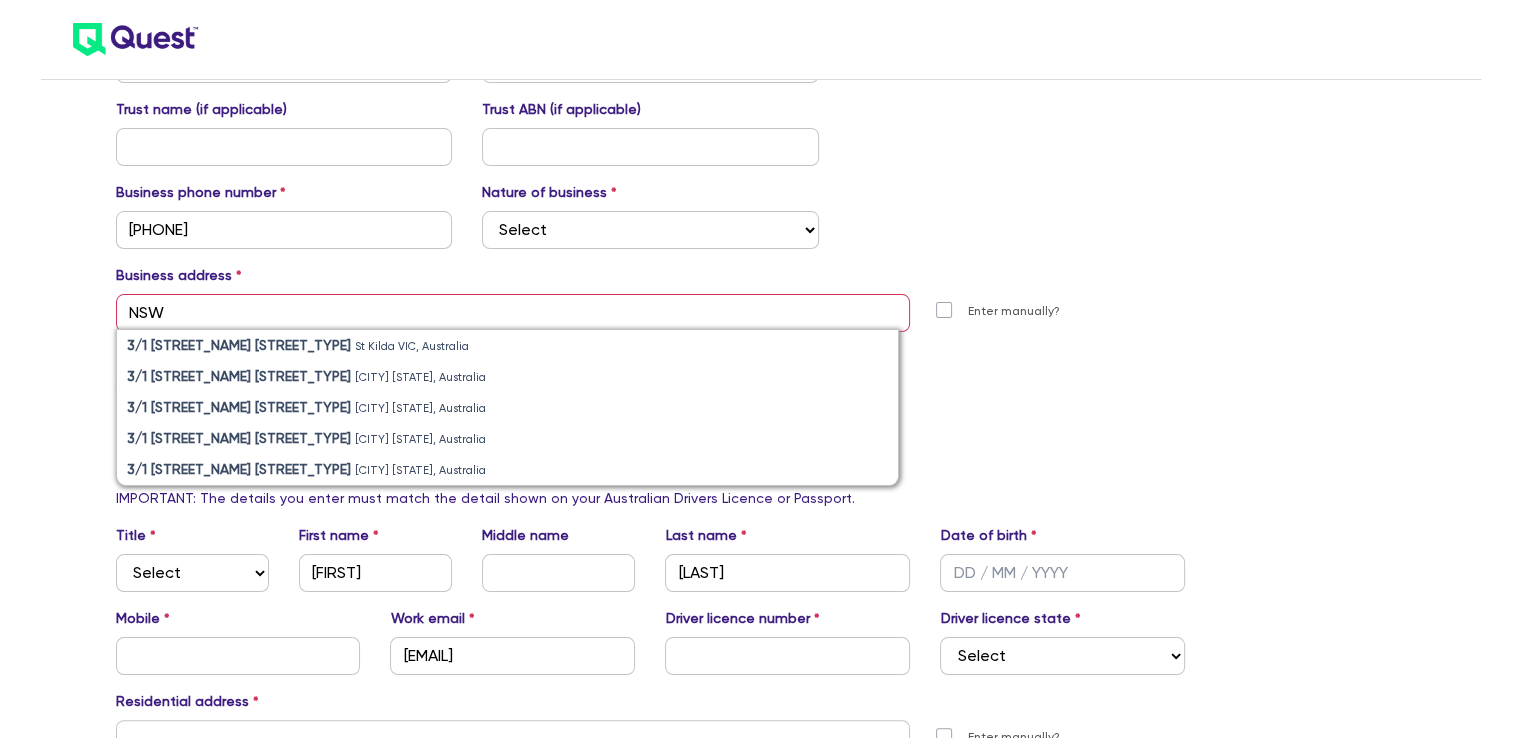 scroll, scrollTop: 266, scrollLeft: 0, axis: vertical 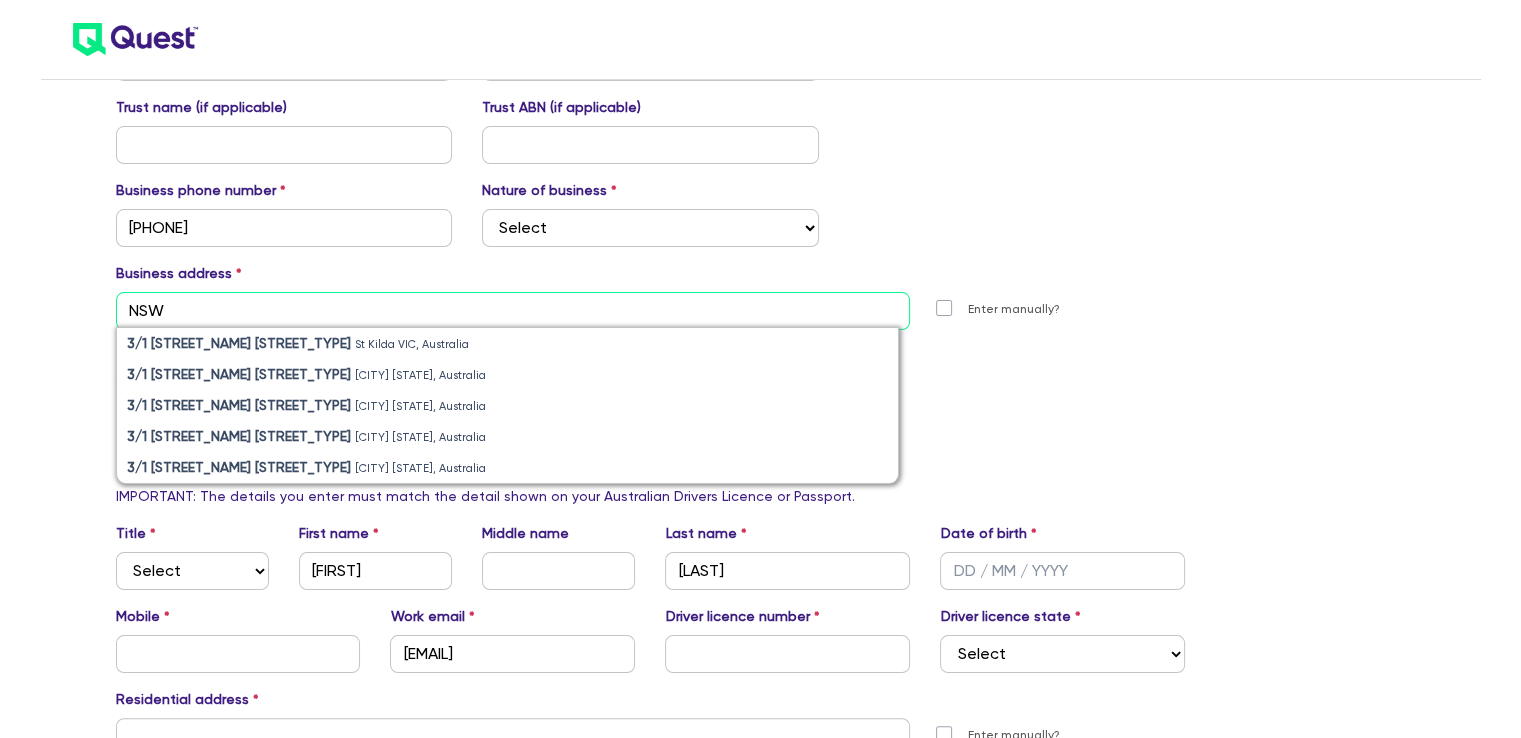 click on "NSW" at bounding box center (513, 311) 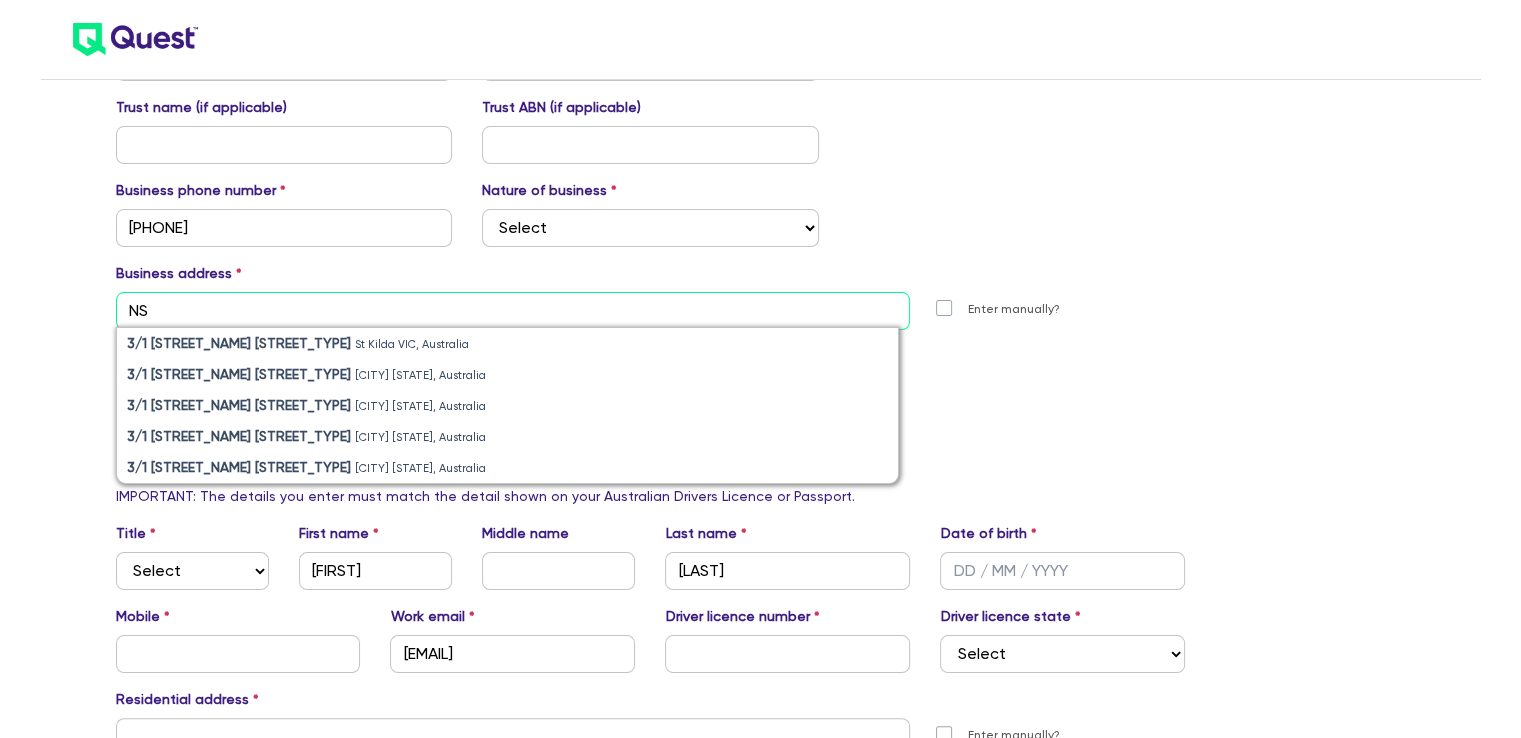 type on "N" 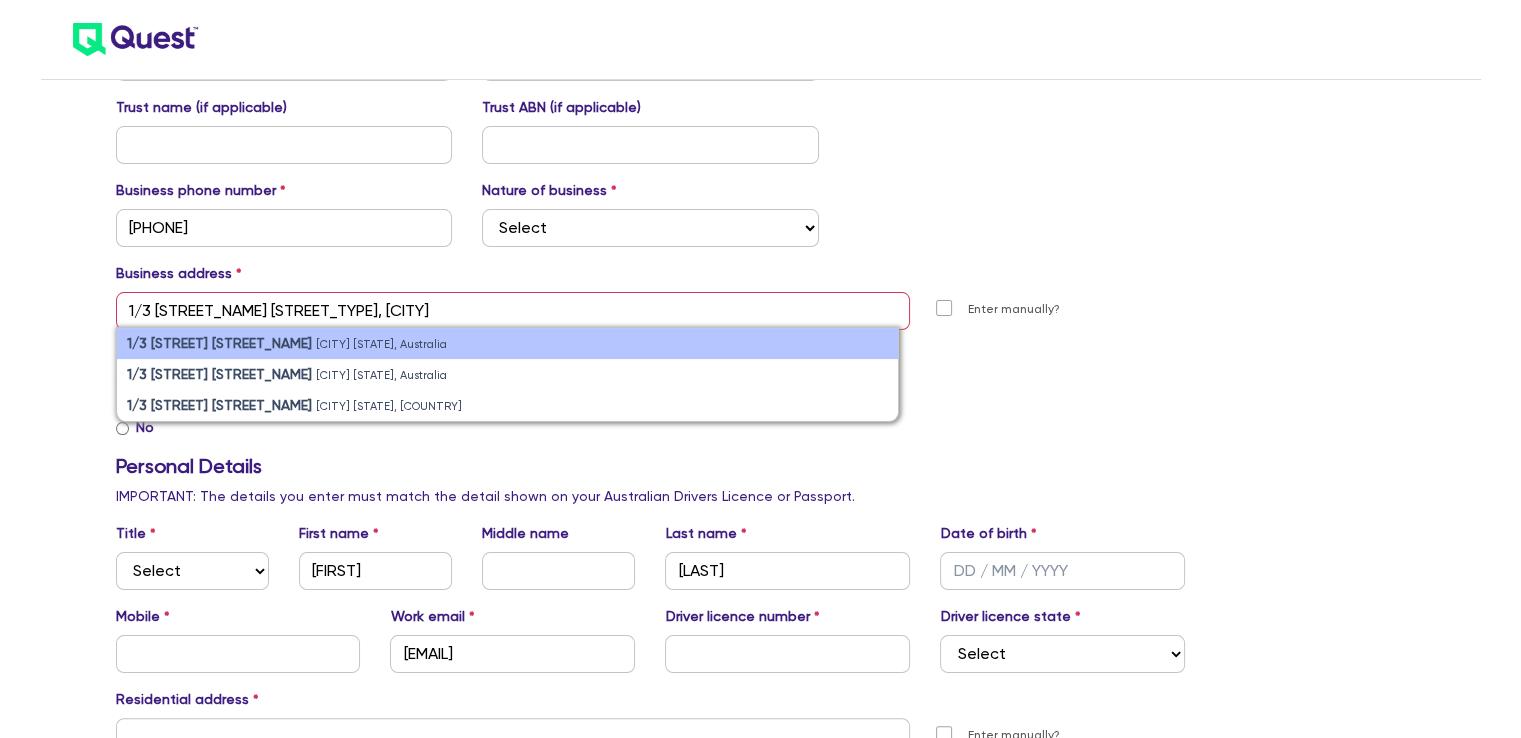 click on "[CITY] [STATE], Australia" at bounding box center [381, 344] 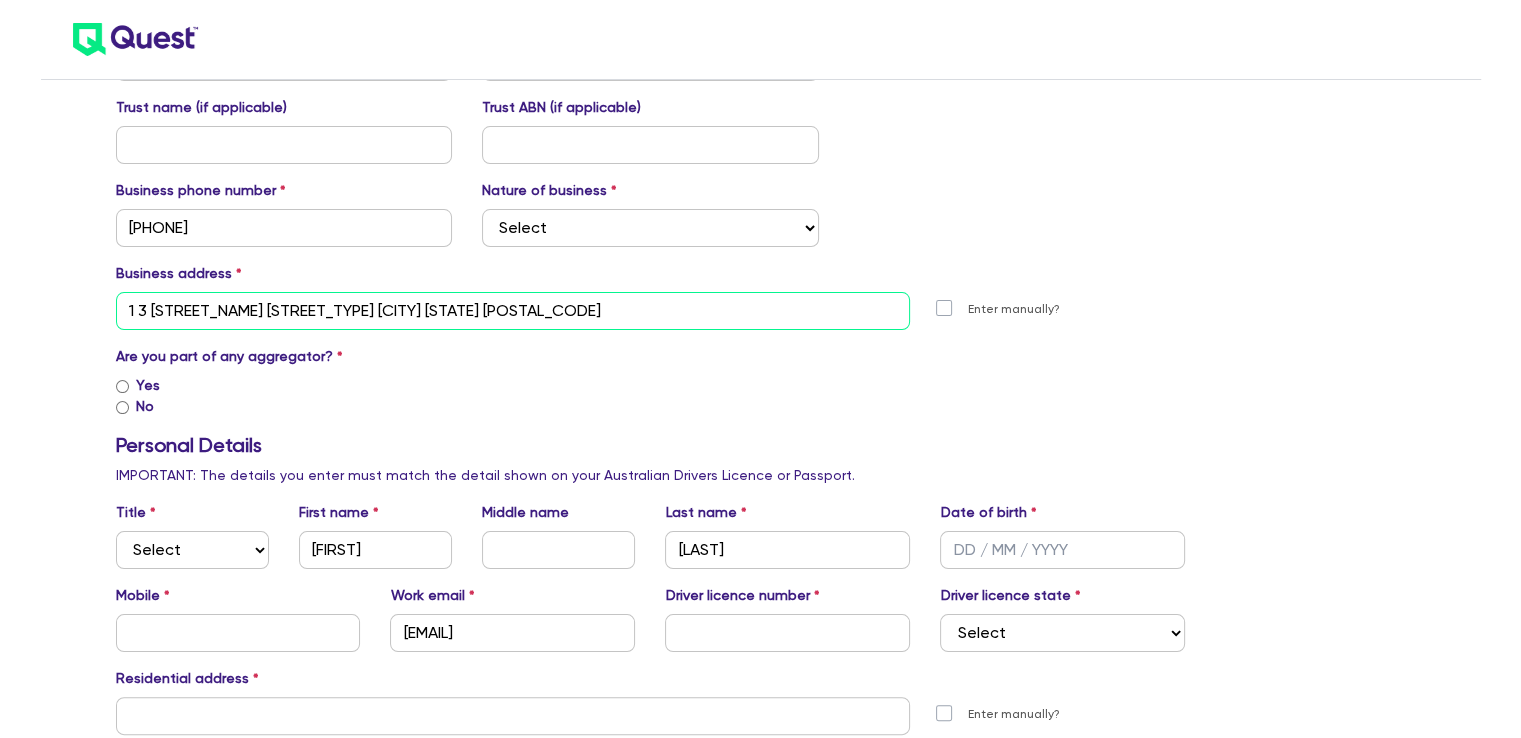 drag, startPoint x: 148, startPoint y: 309, endPoint x: 164, endPoint y: 311, distance: 16.124516 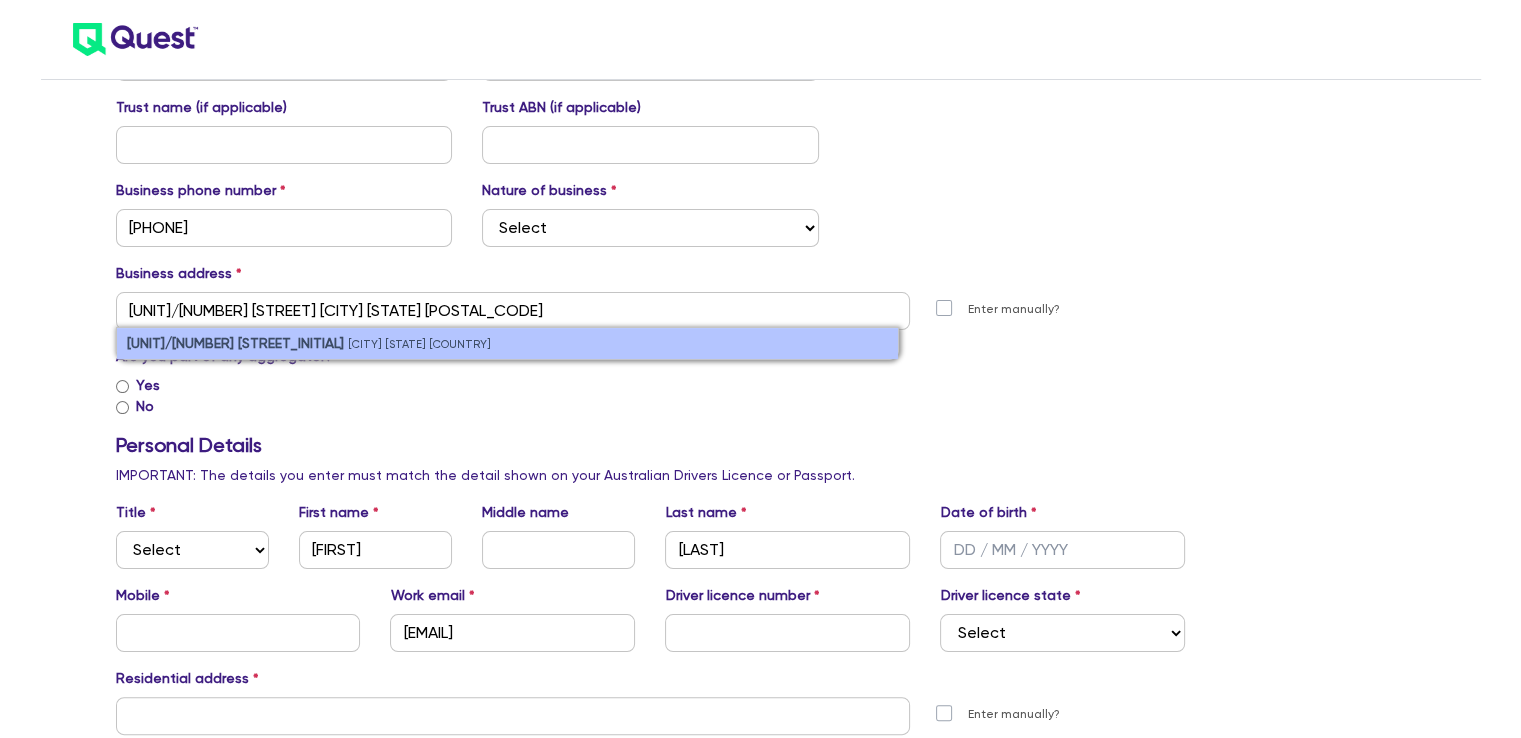 click on "[UNIT]/[NUMBER] [STREET_INITIAL]" at bounding box center [235, 343] 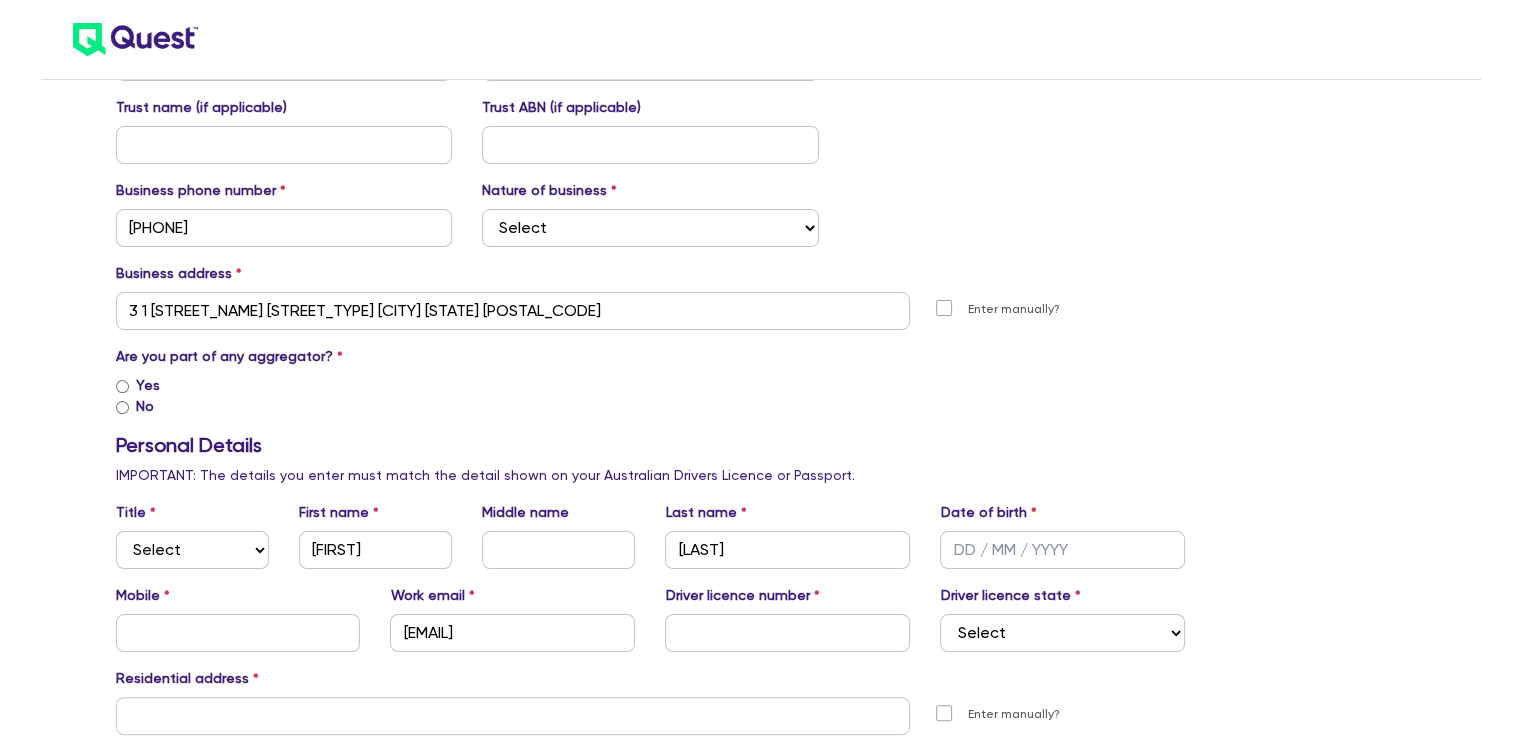 click on "Yes" at bounding box center [122, 386] 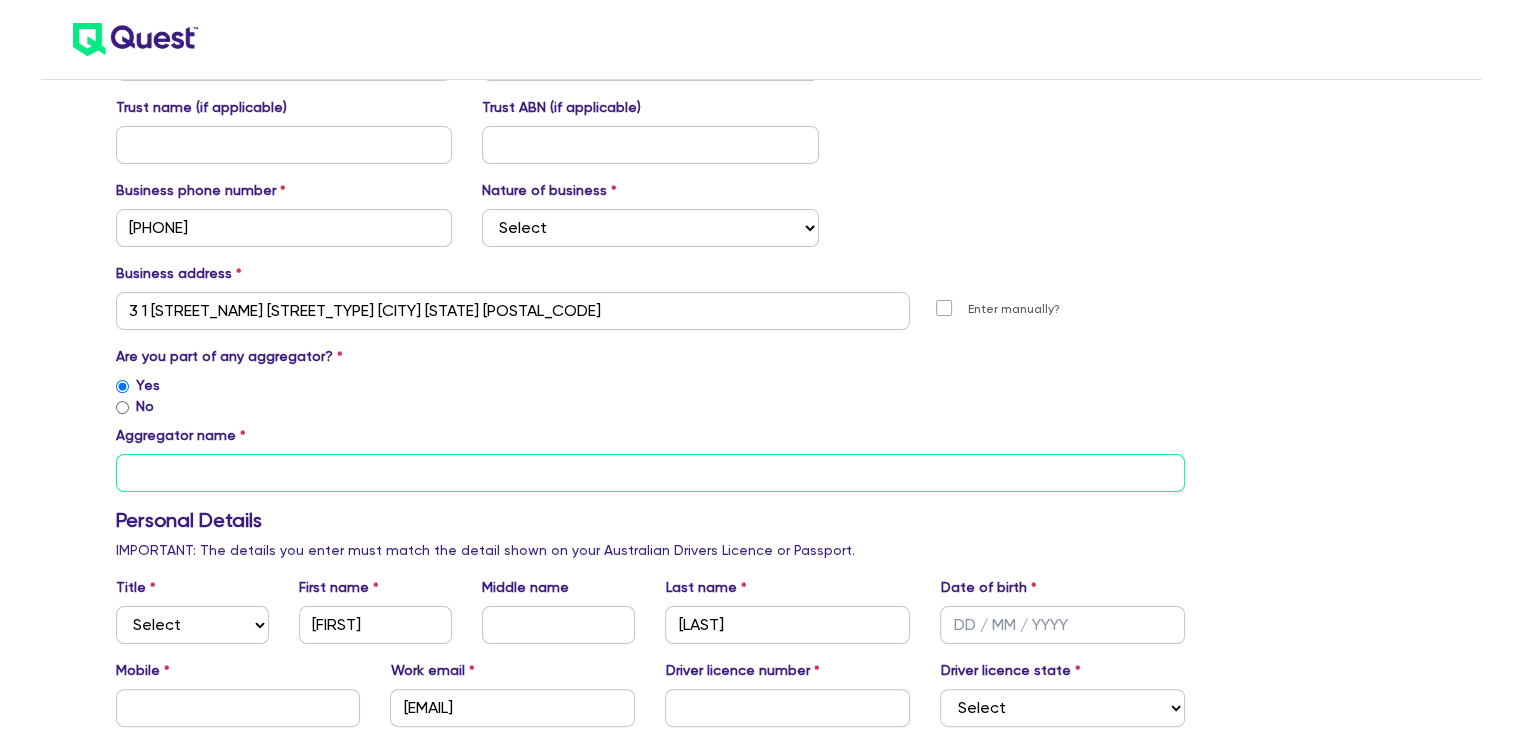 click at bounding box center [651, 473] 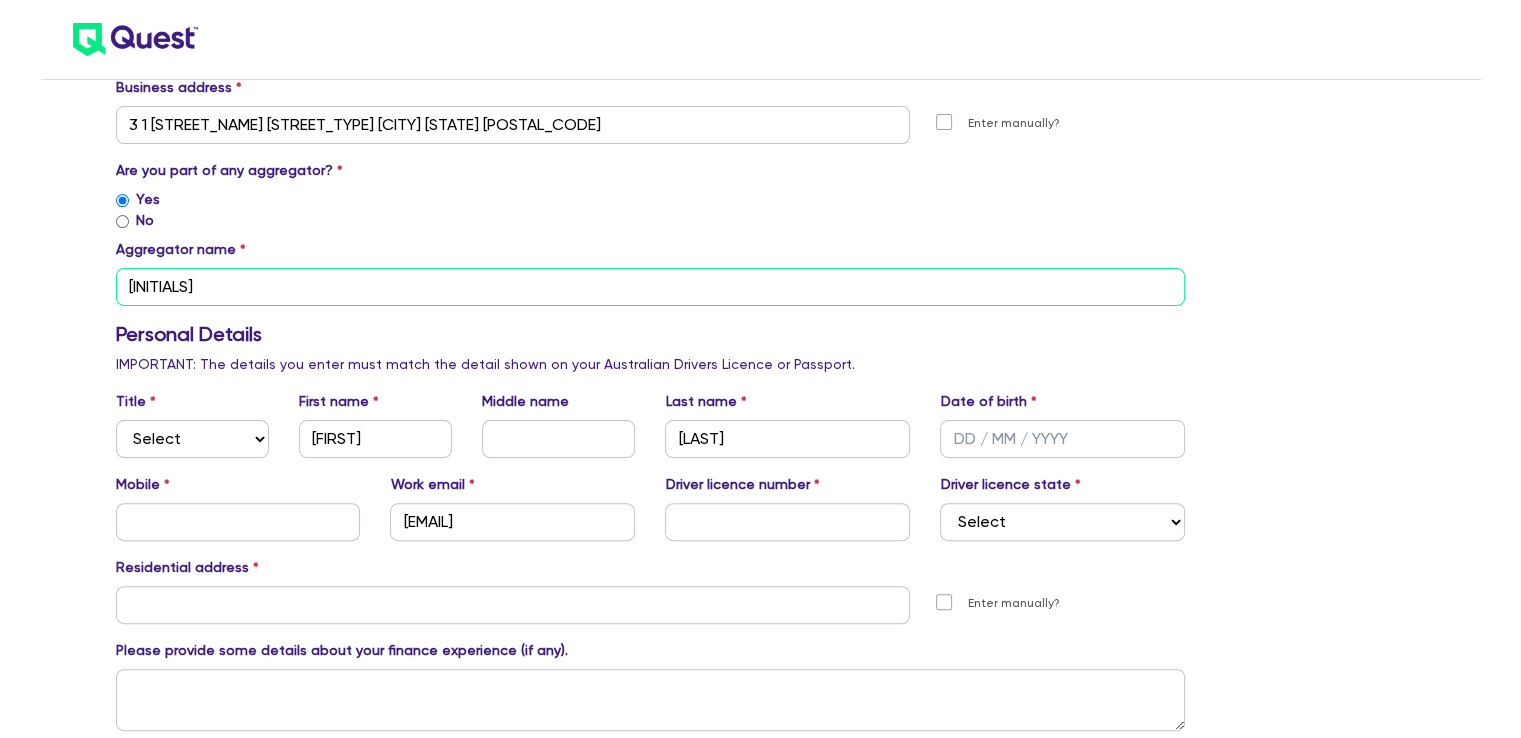 scroll, scrollTop: 466, scrollLeft: 0, axis: vertical 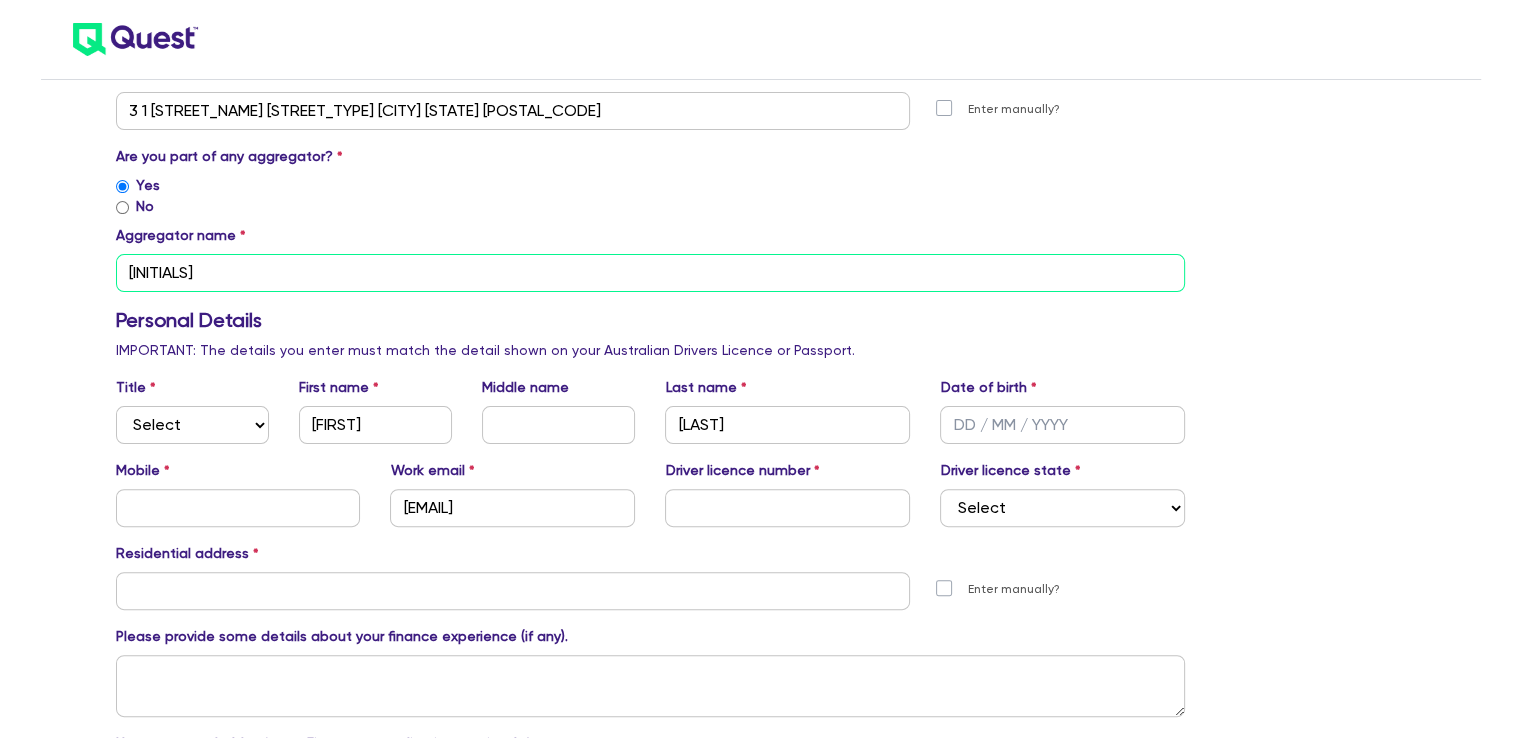 type on "[INITIALS]" 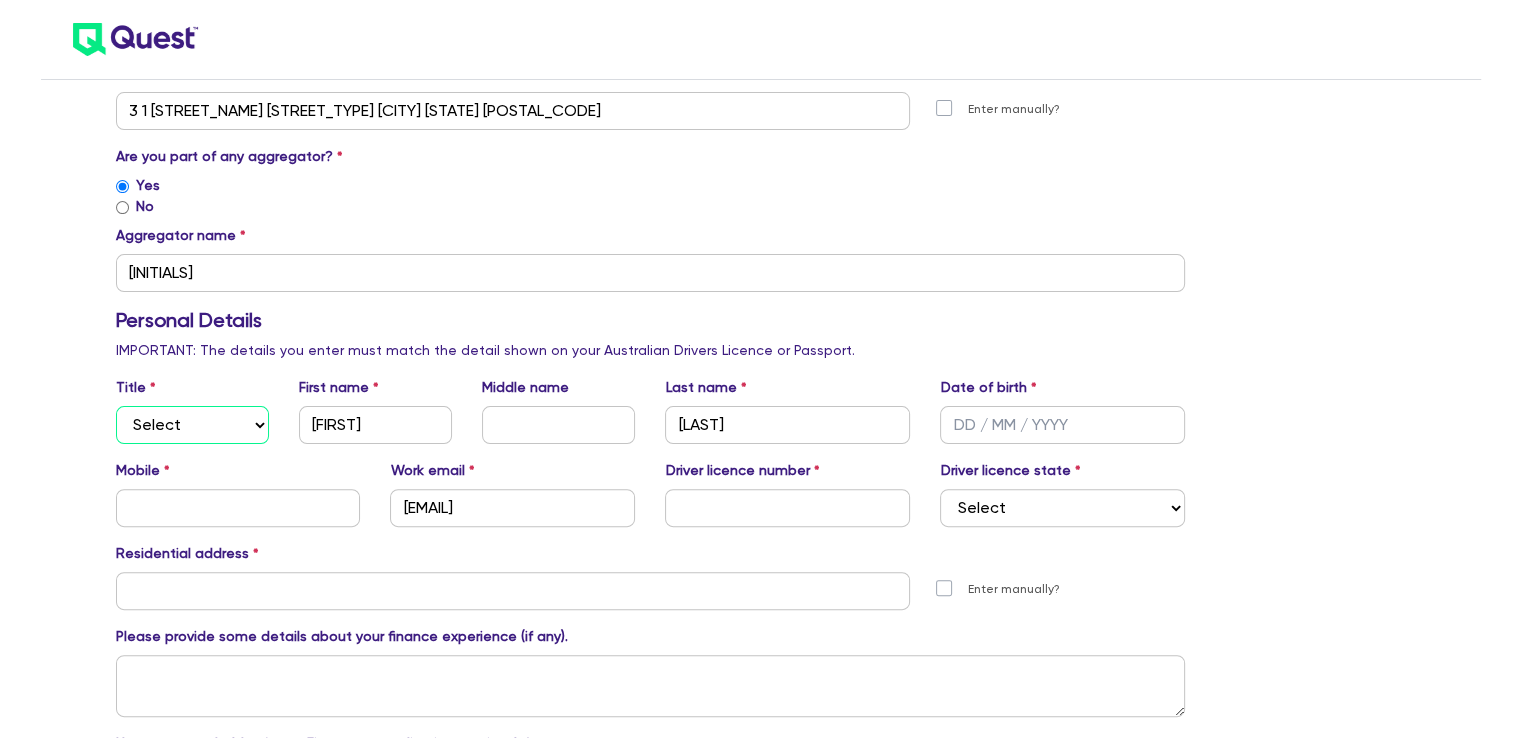 click on "Select Mr Mrs Ms Miss Dr" at bounding box center (192, 425) 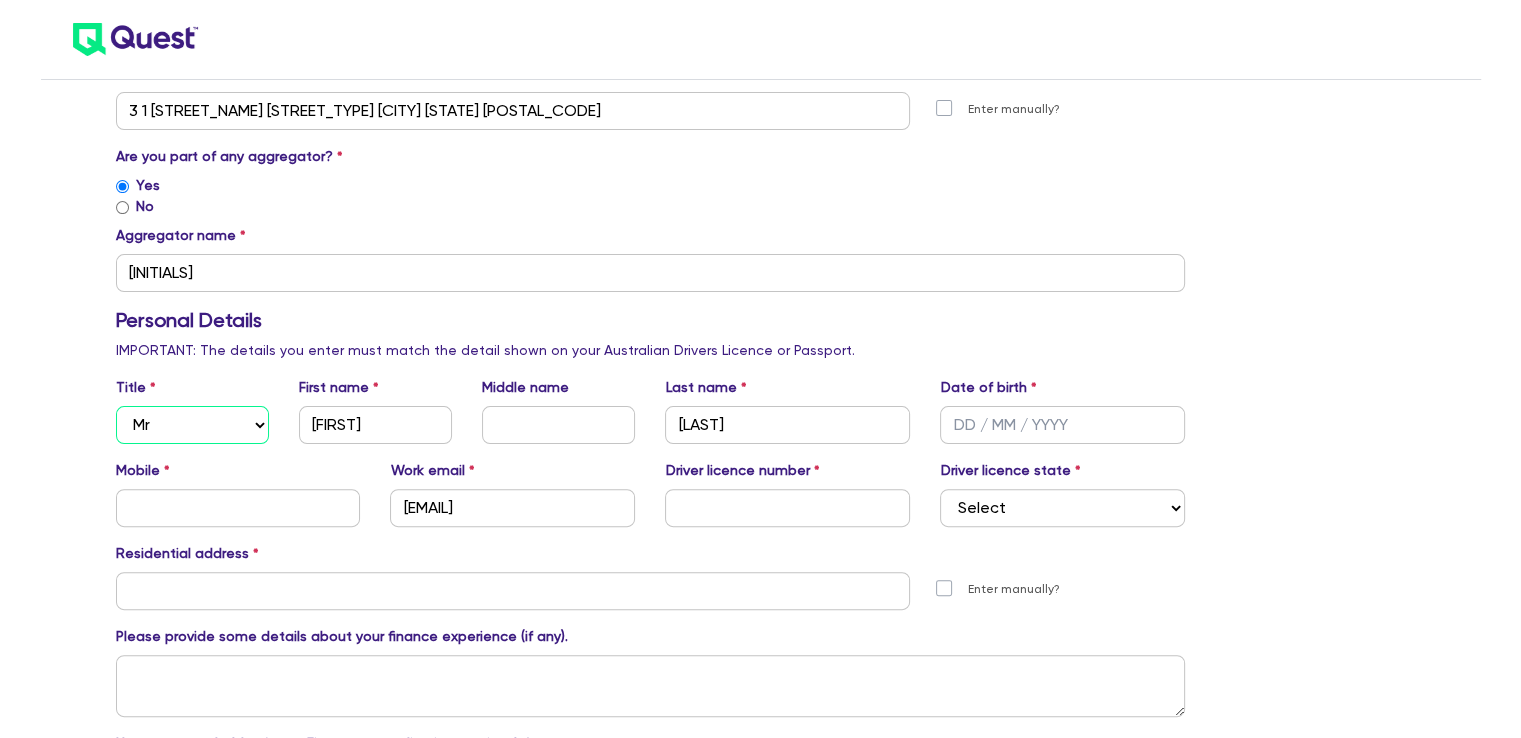 click on "Select Mr Mrs Ms Miss Dr" at bounding box center (192, 425) 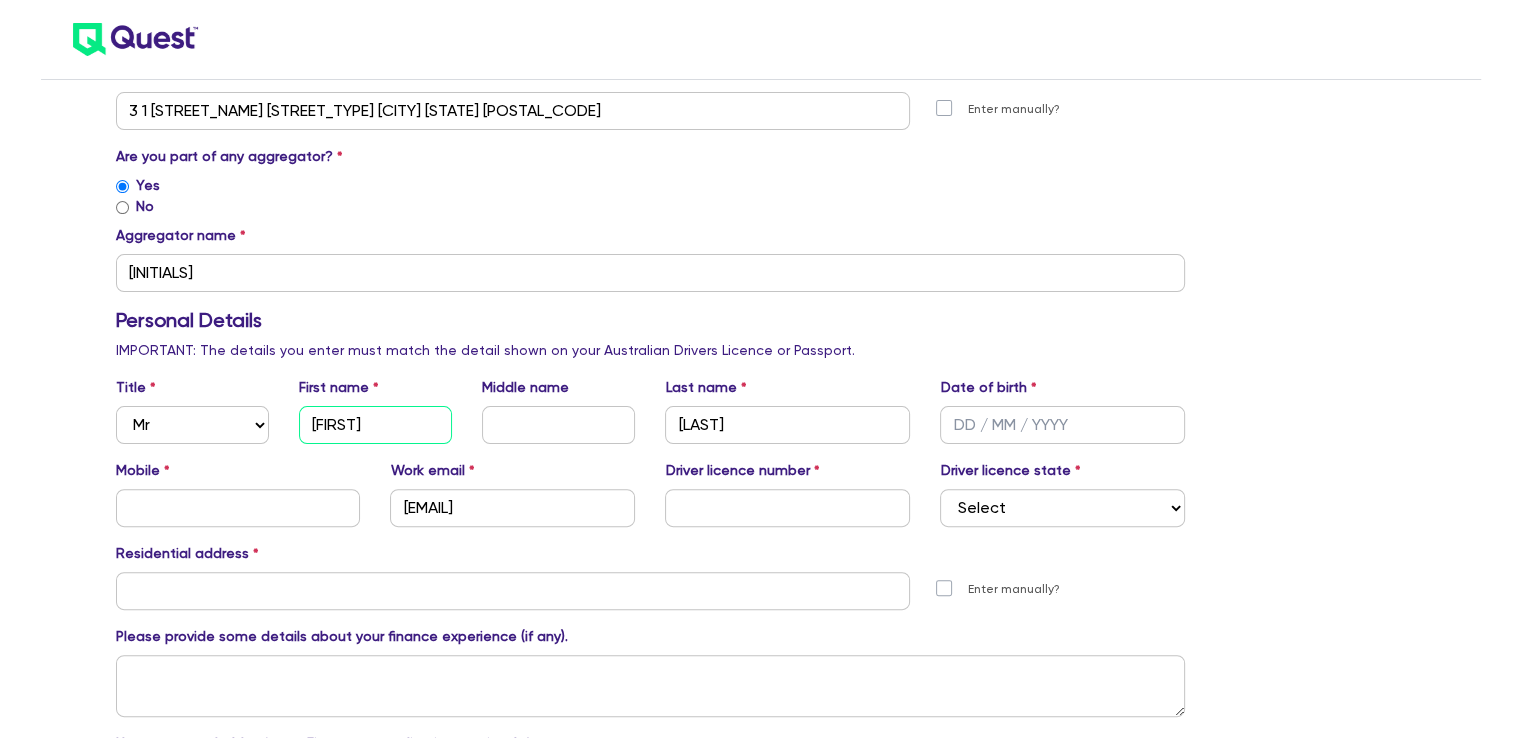 click on "[FIRST]" at bounding box center [375, 425] 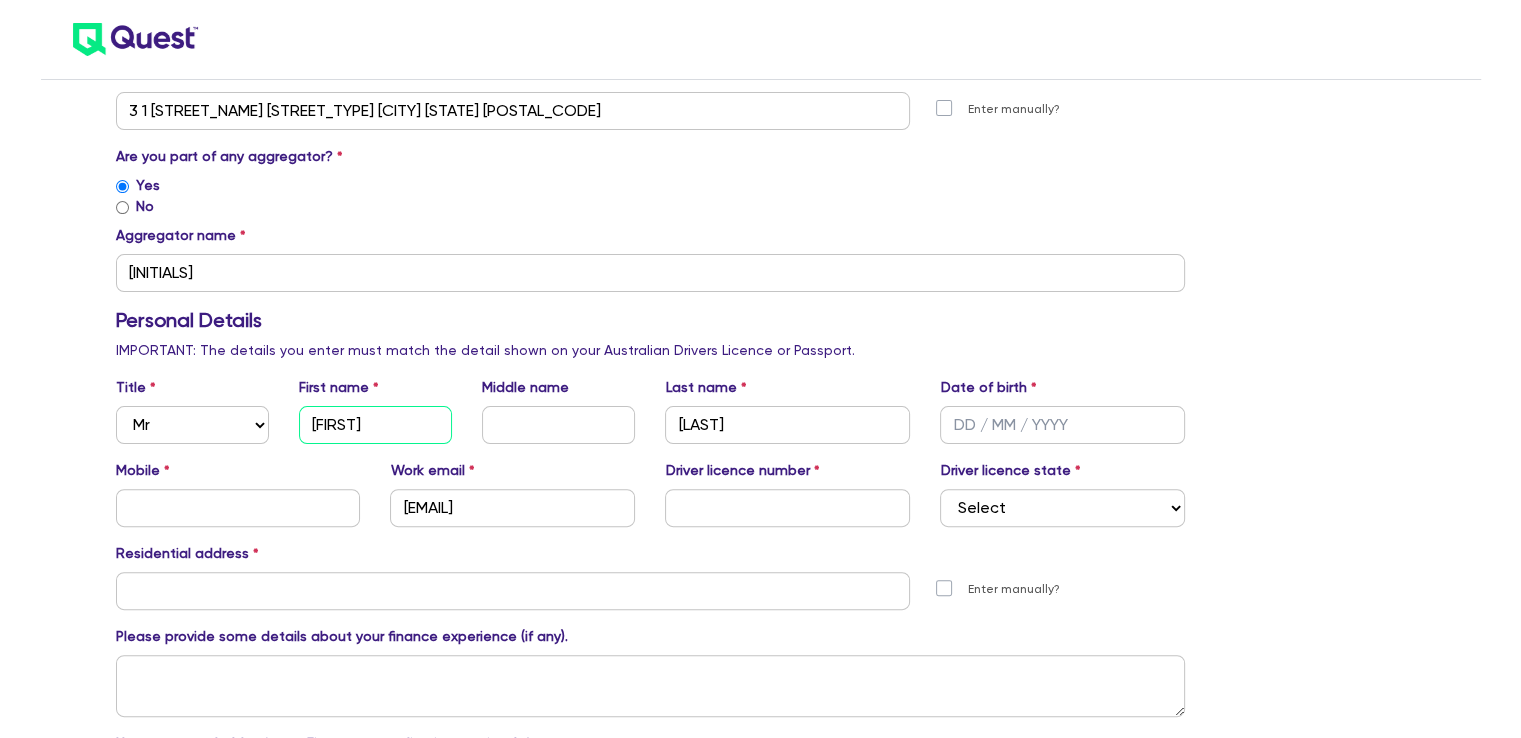 type on "[FIRST]" 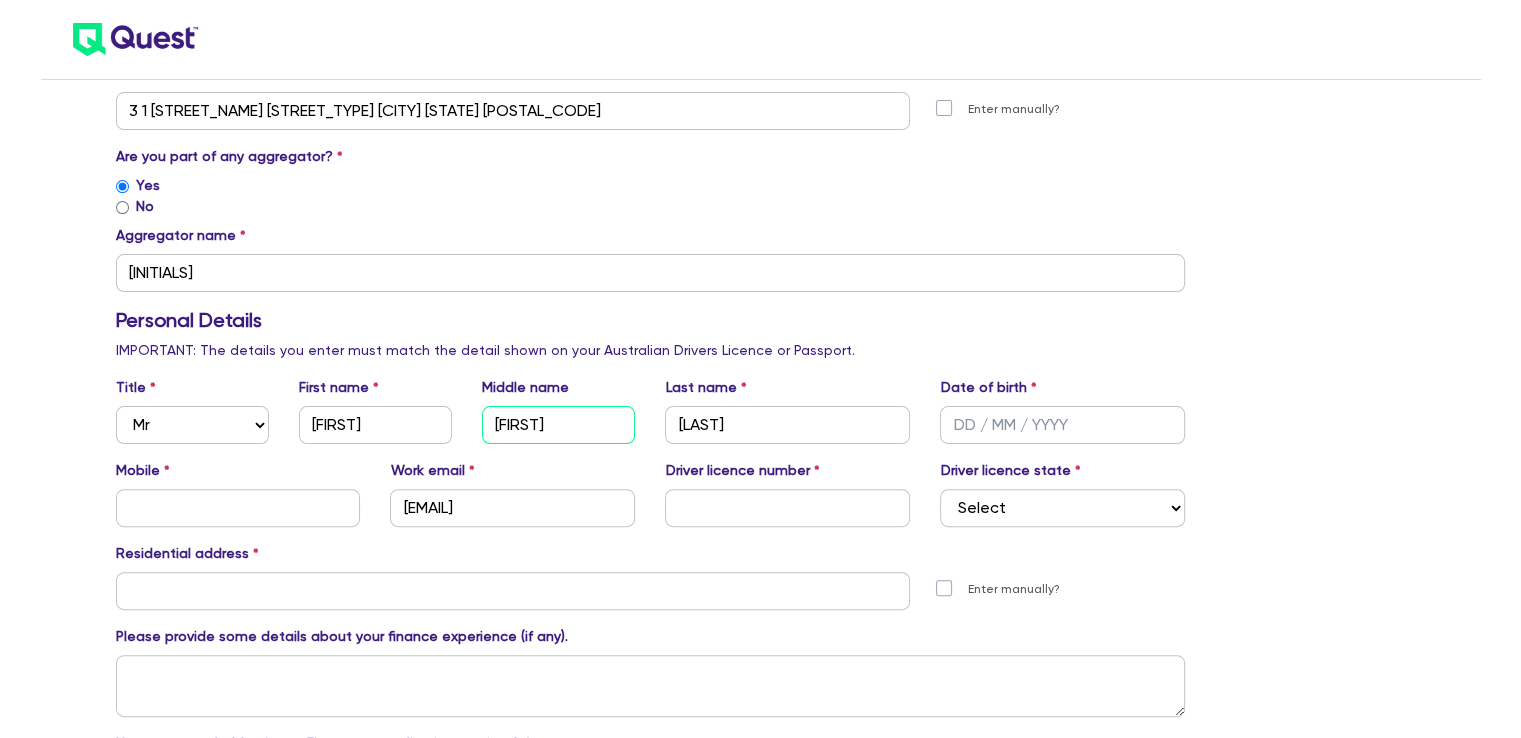 type on "[FIRST]" 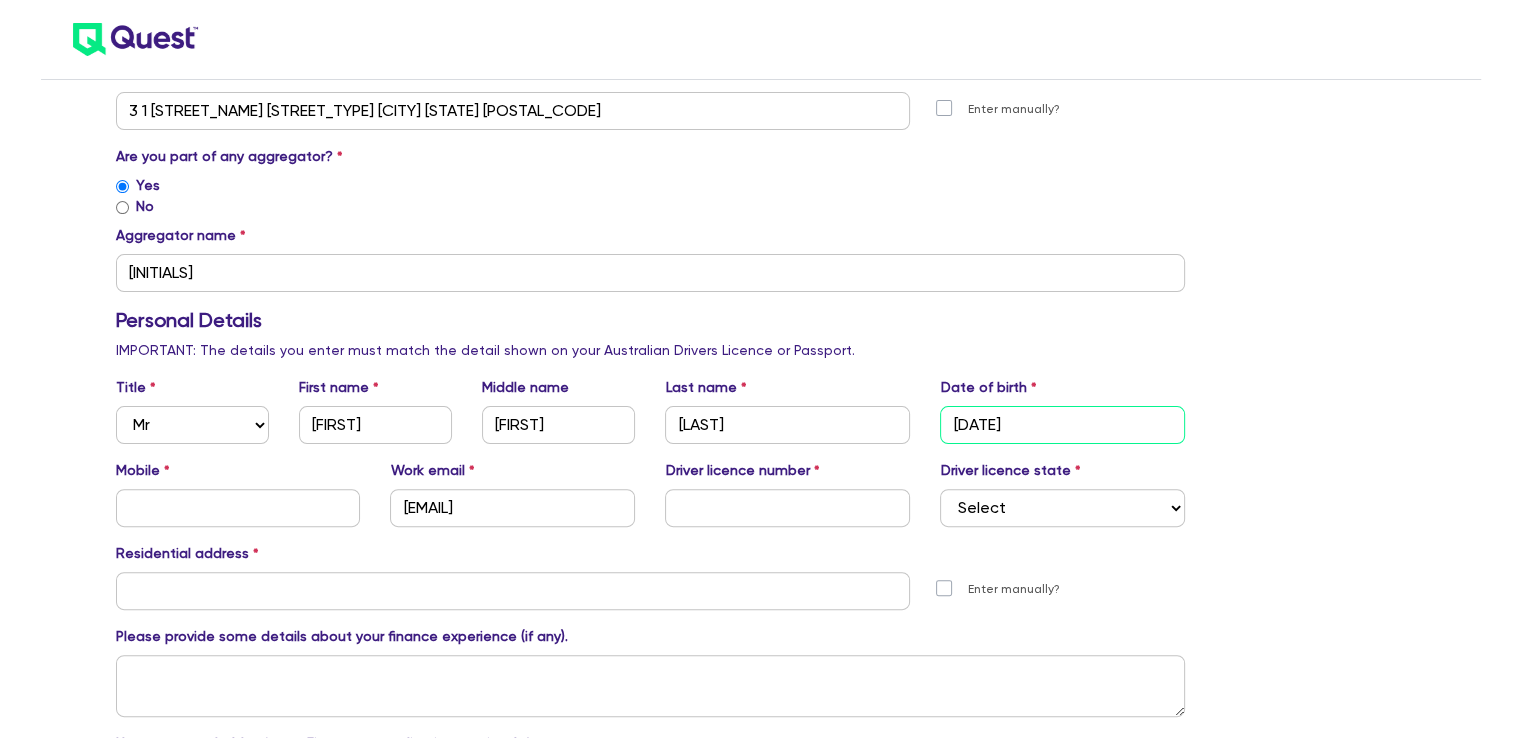 type on "[DATE]" 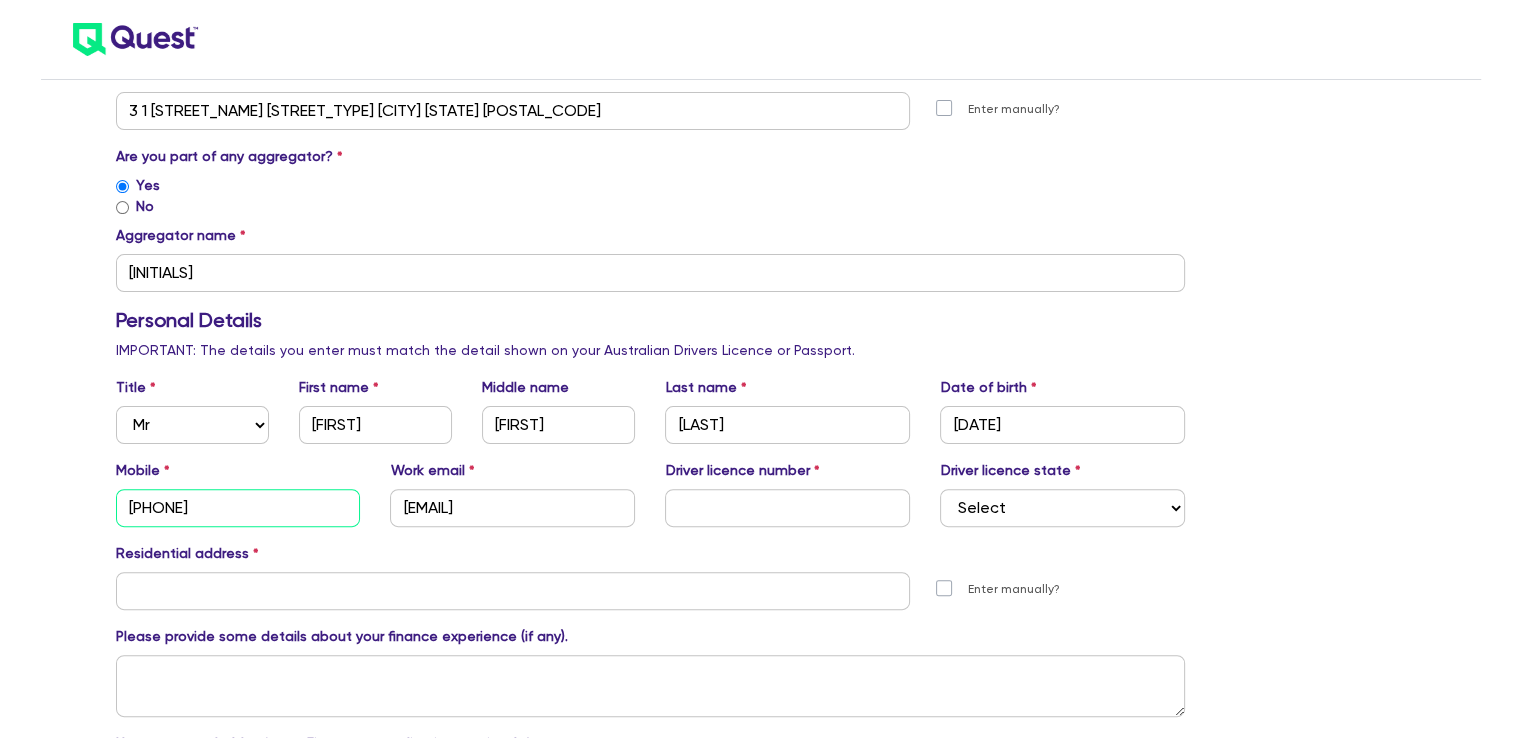 type on "[PHONE]" 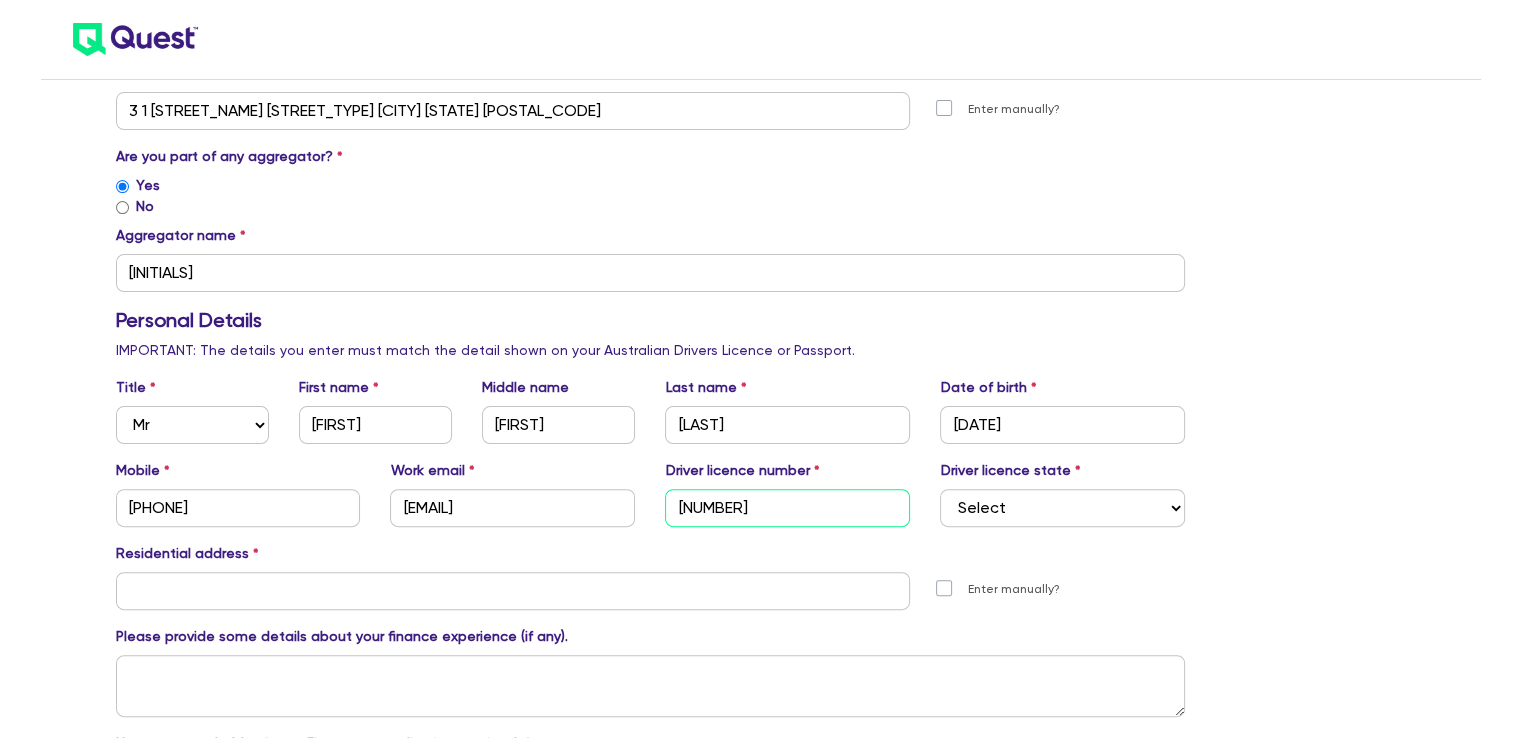 type on "[NUMBER]" 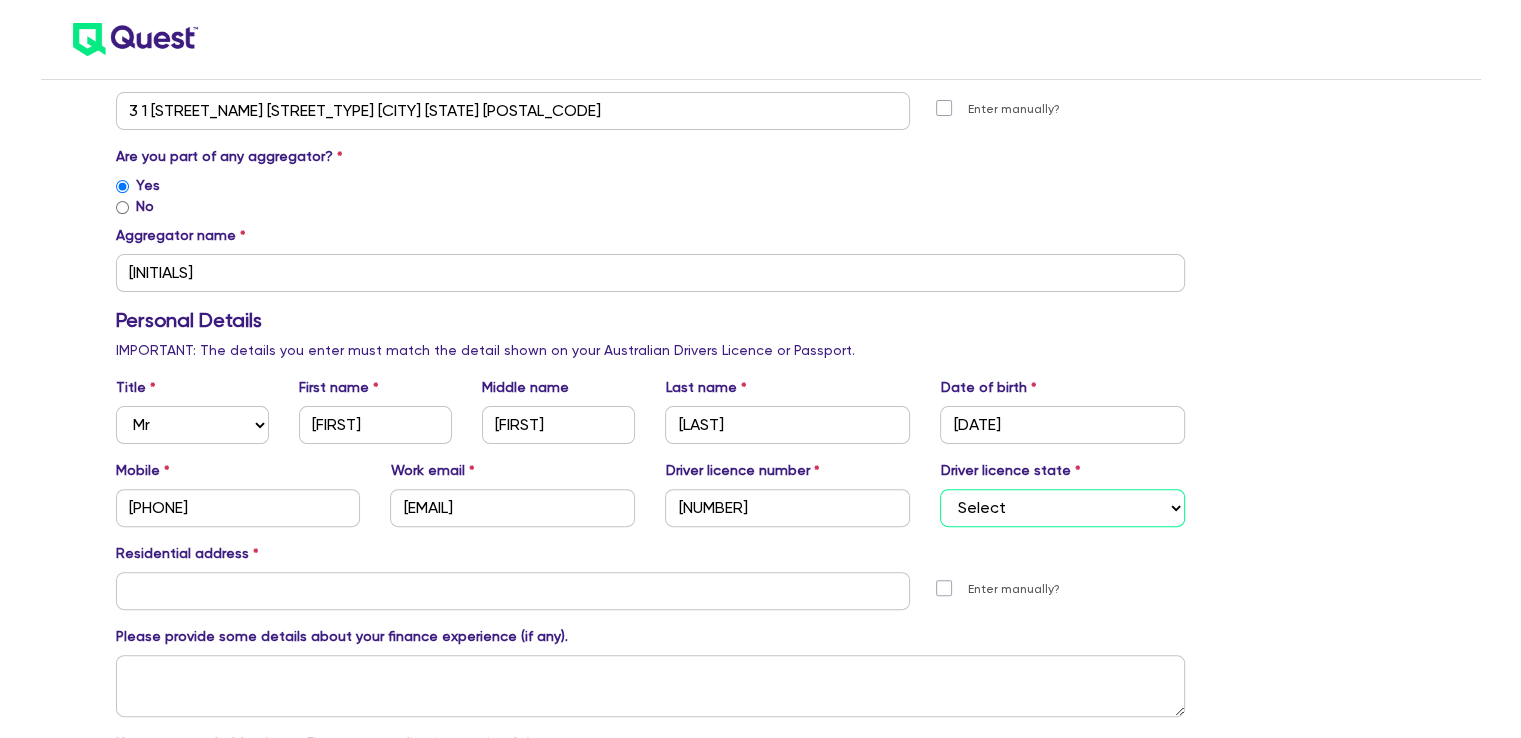 click on "Select NSW VIC QLD TAS ACT SA NT WA" at bounding box center (1062, 508) 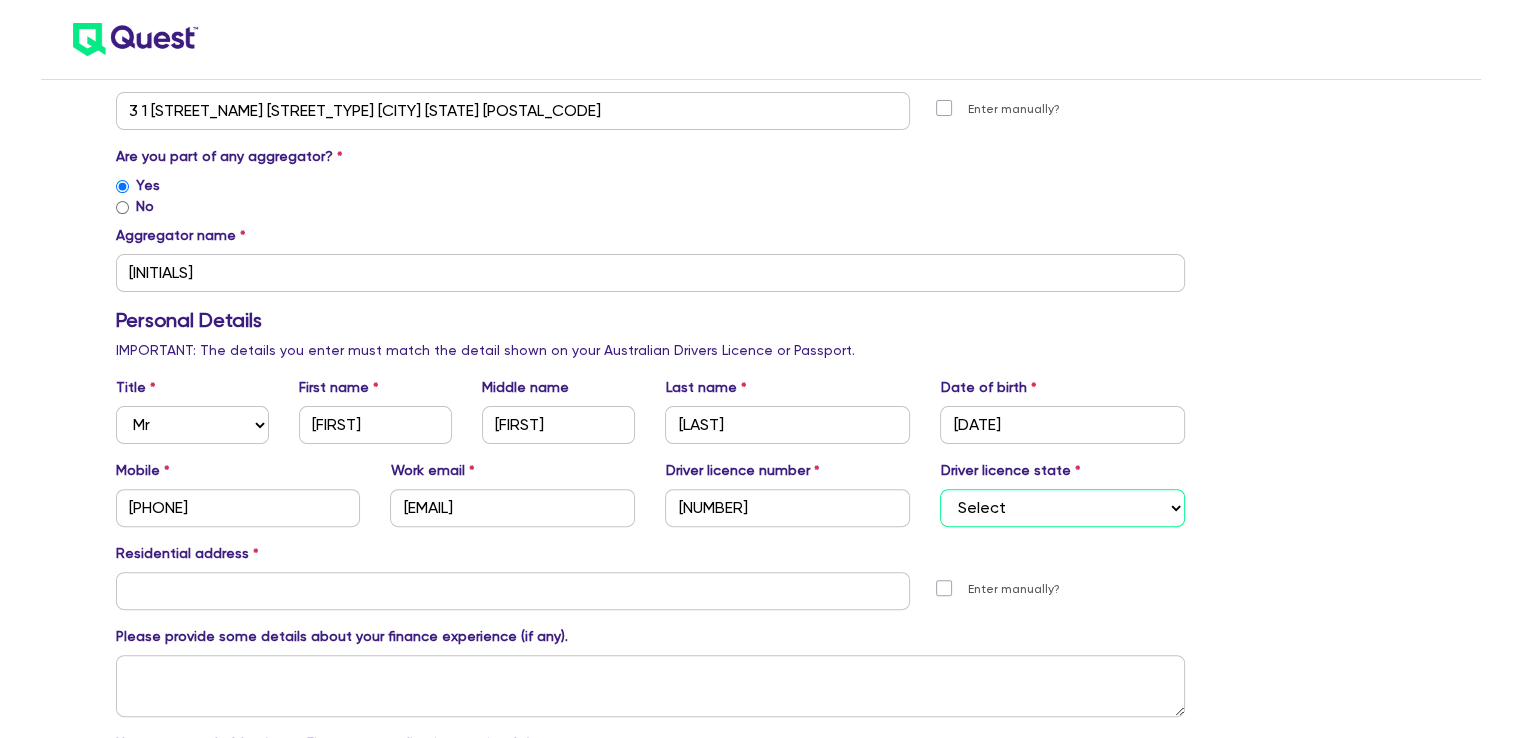 select on "NSW" 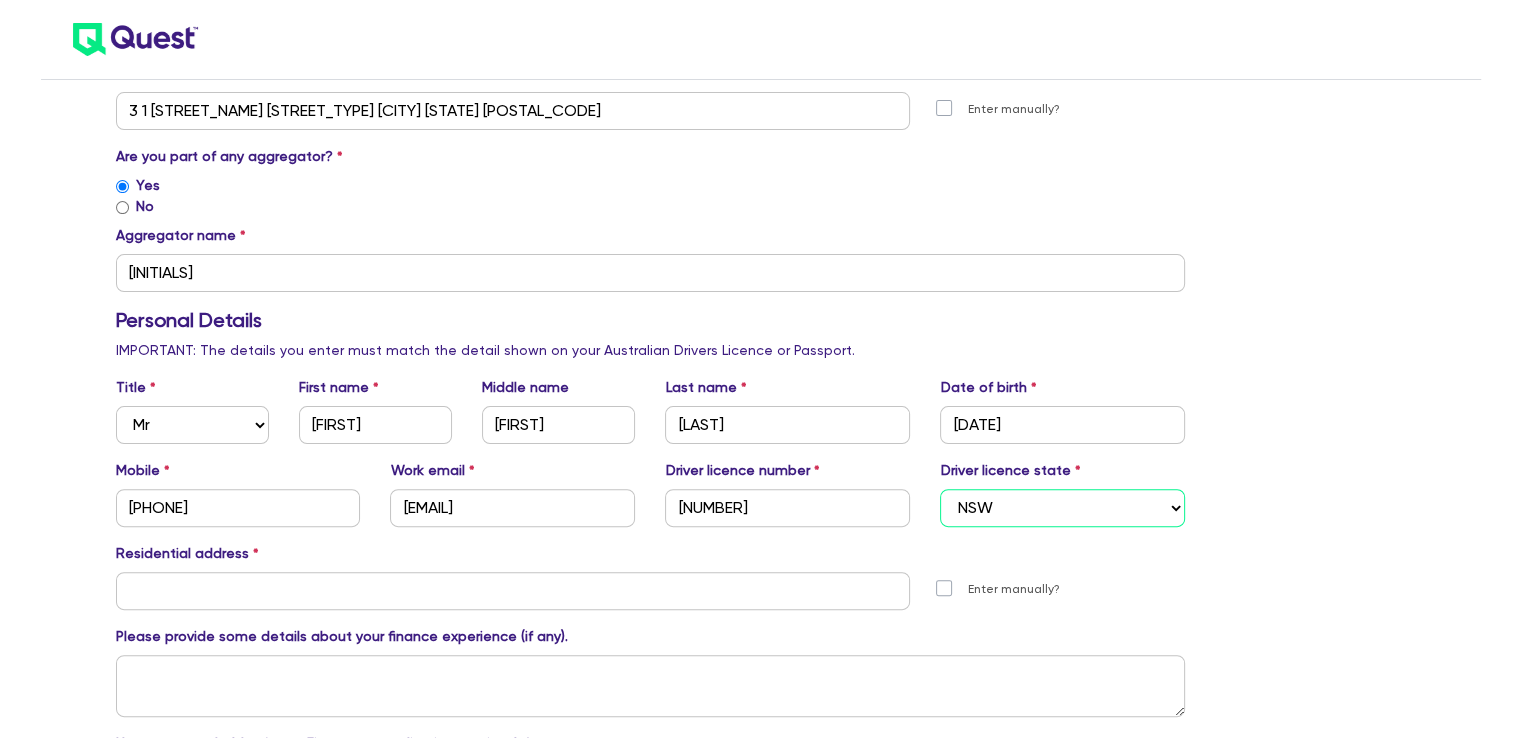 click on "Select NSW VIC QLD TAS ACT SA NT WA" at bounding box center (1062, 508) 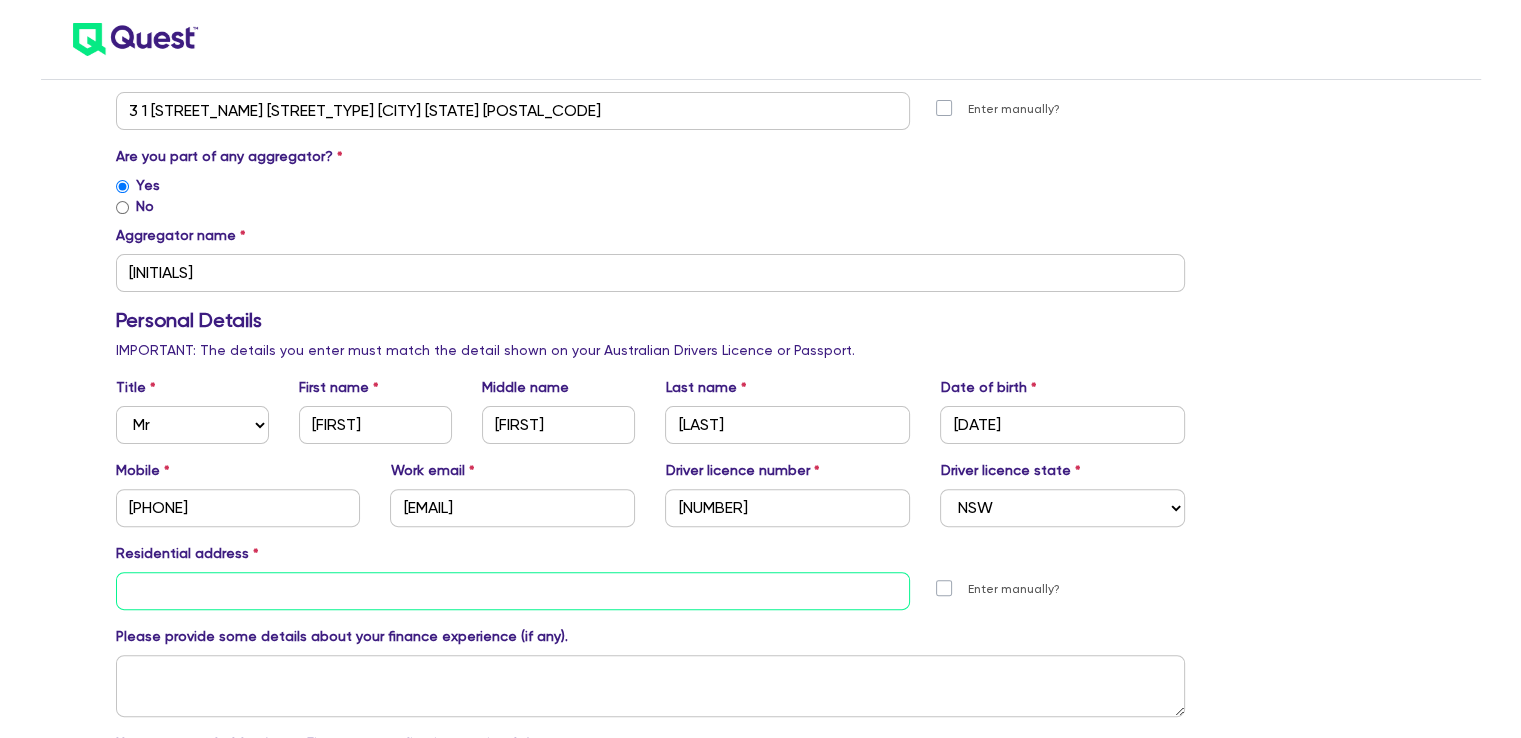 click at bounding box center (513, 591) 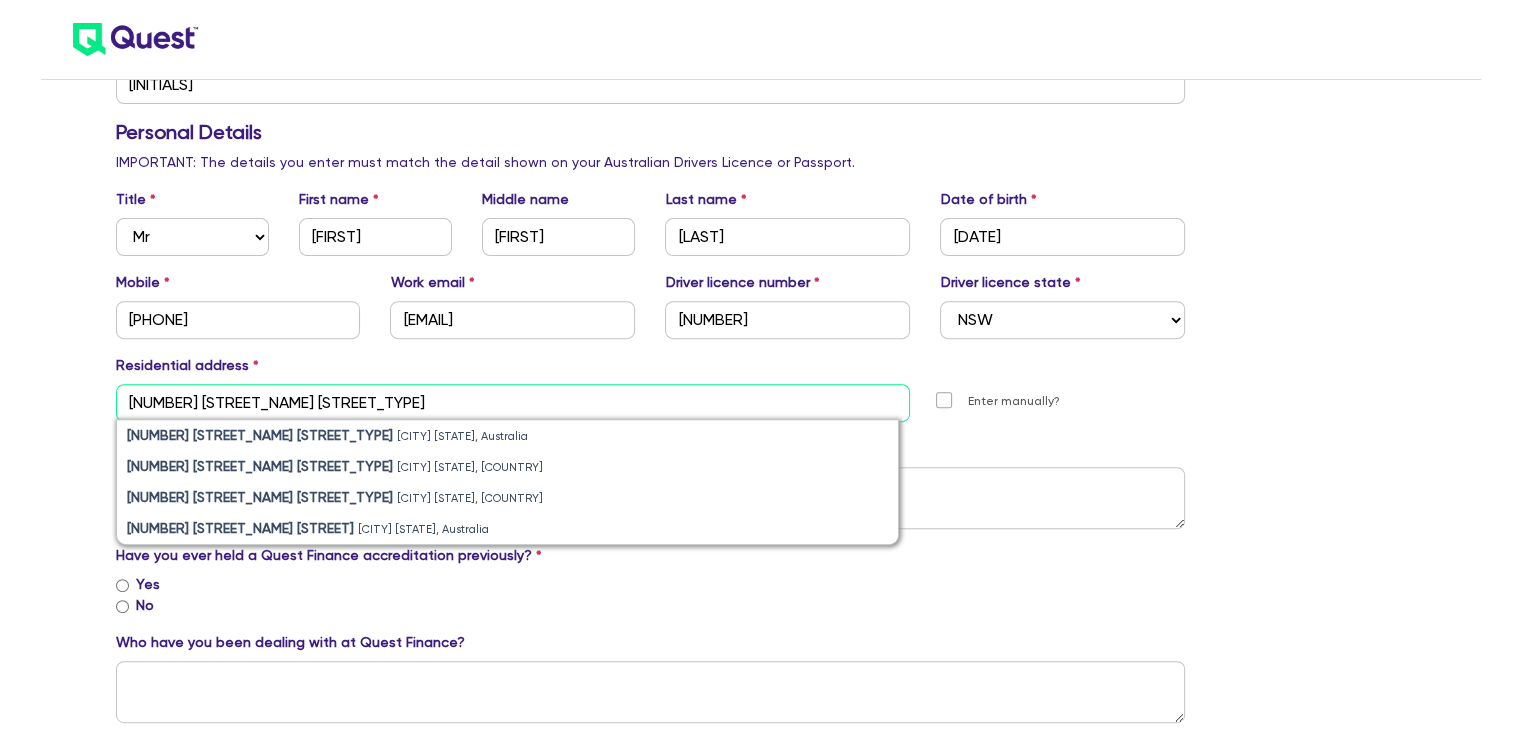 scroll, scrollTop: 666, scrollLeft: 0, axis: vertical 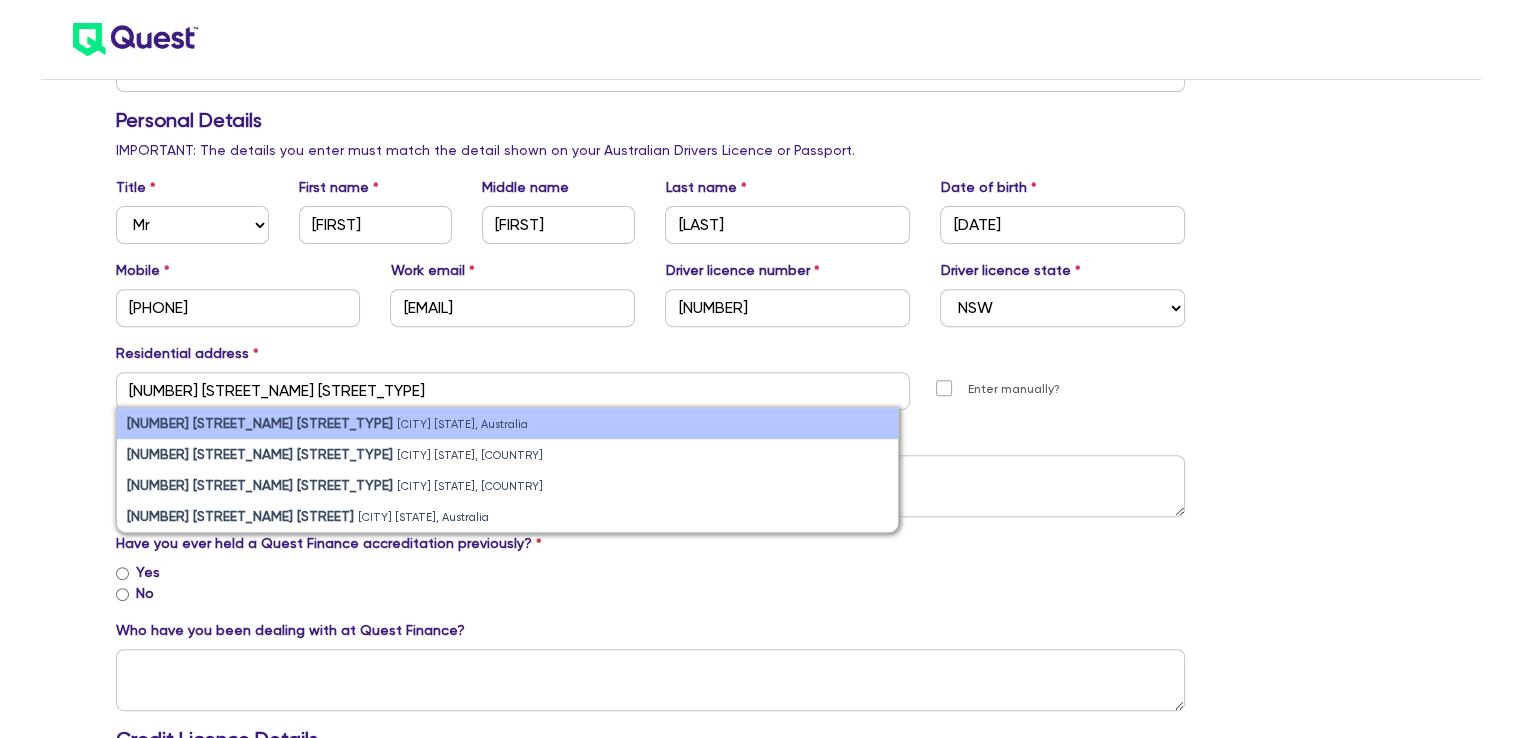 click on "[CITY] [STATE], Australia" at bounding box center (462, 424) 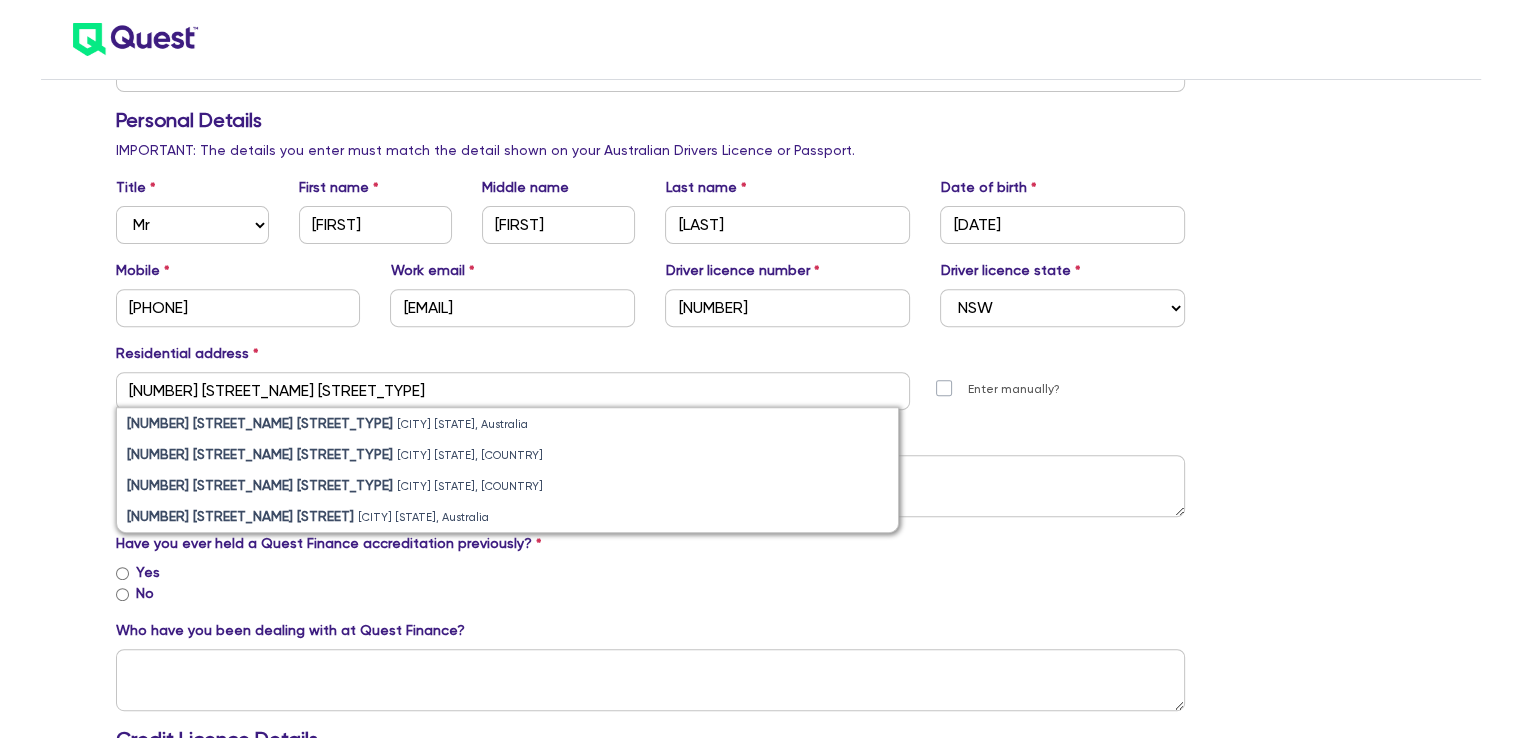 type on "[NUMBER] [STREET] [STREET_NAME] [CITY] [STATE] [POSTAL_CODE]" 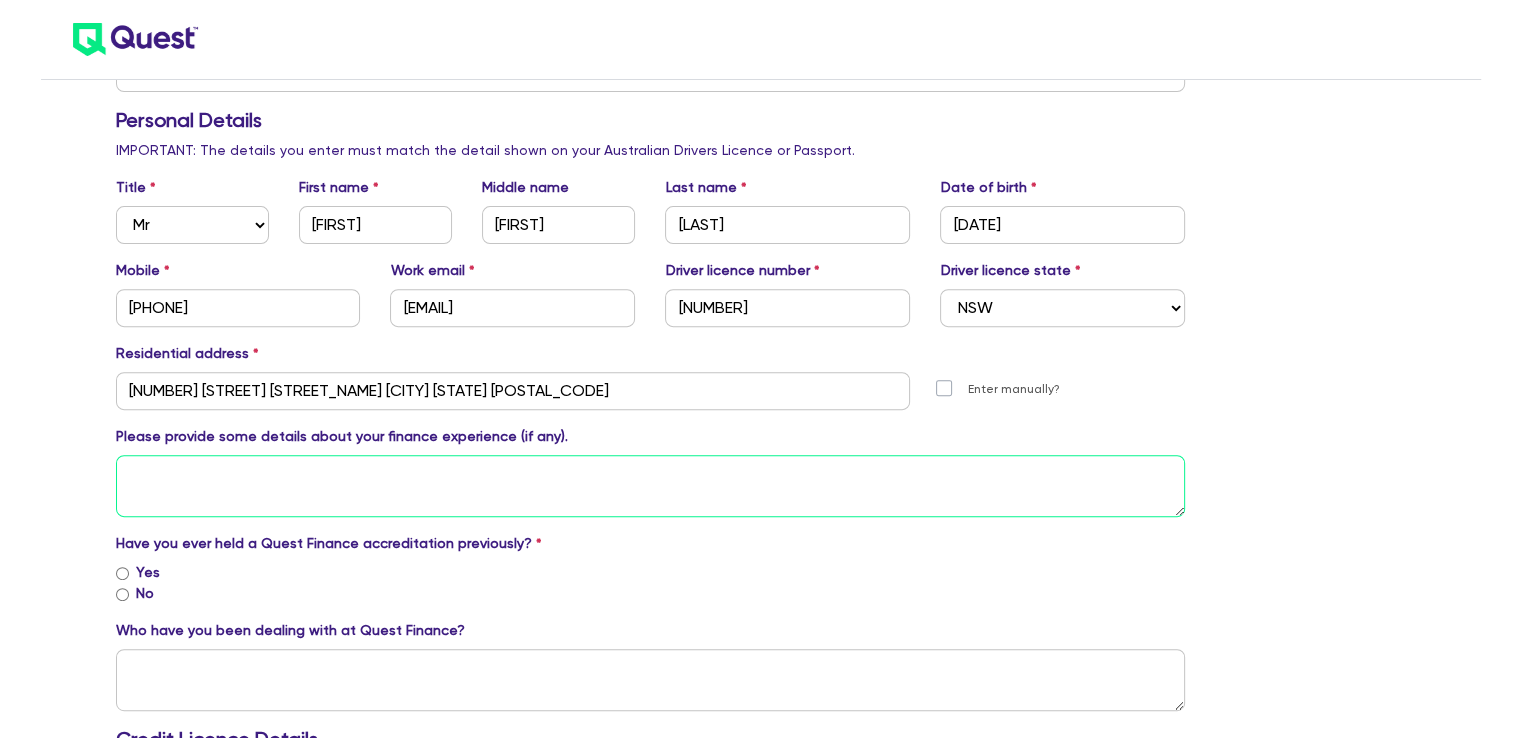 click at bounding box center [651, 486] 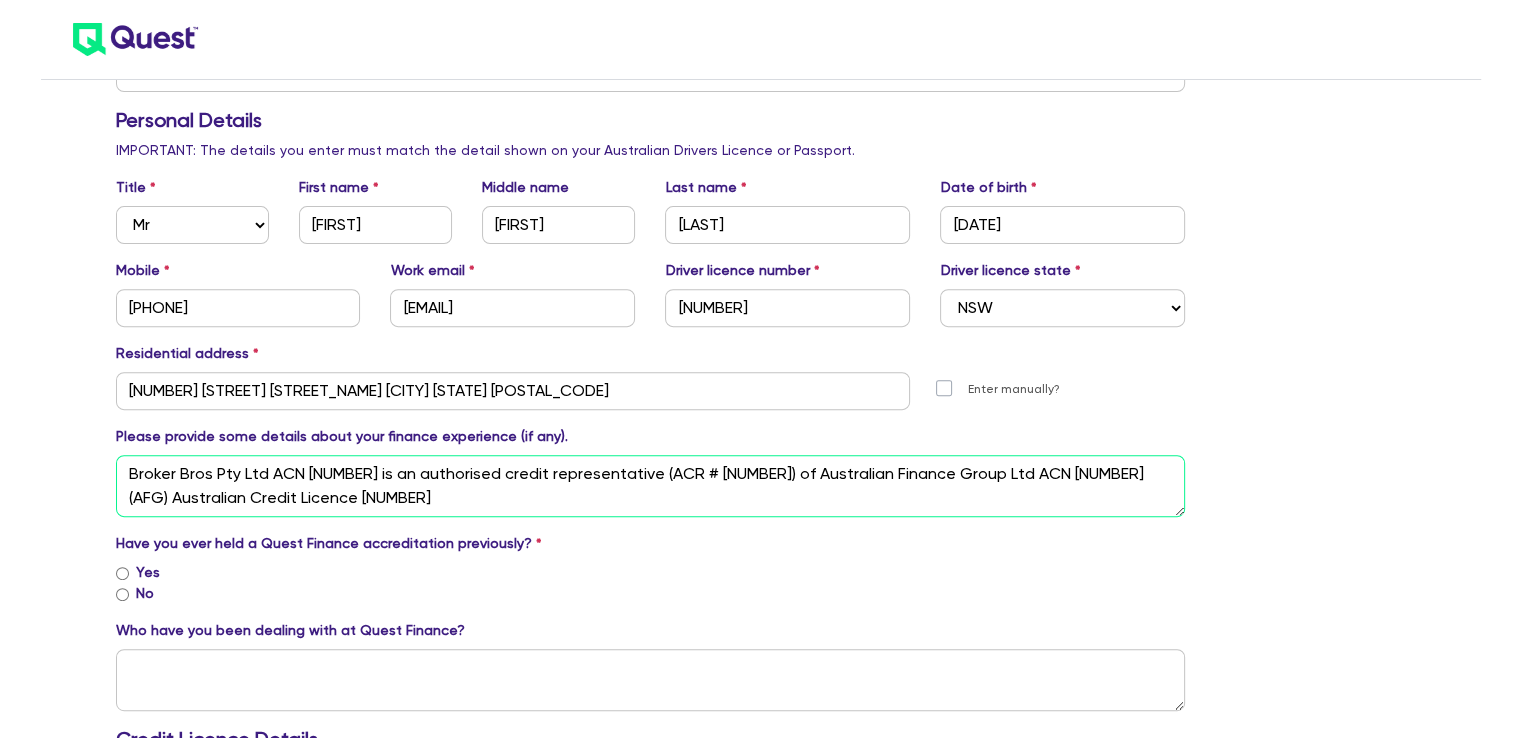 scroll, scrollTop: 16, scrollLeft: 0, axis: vertical 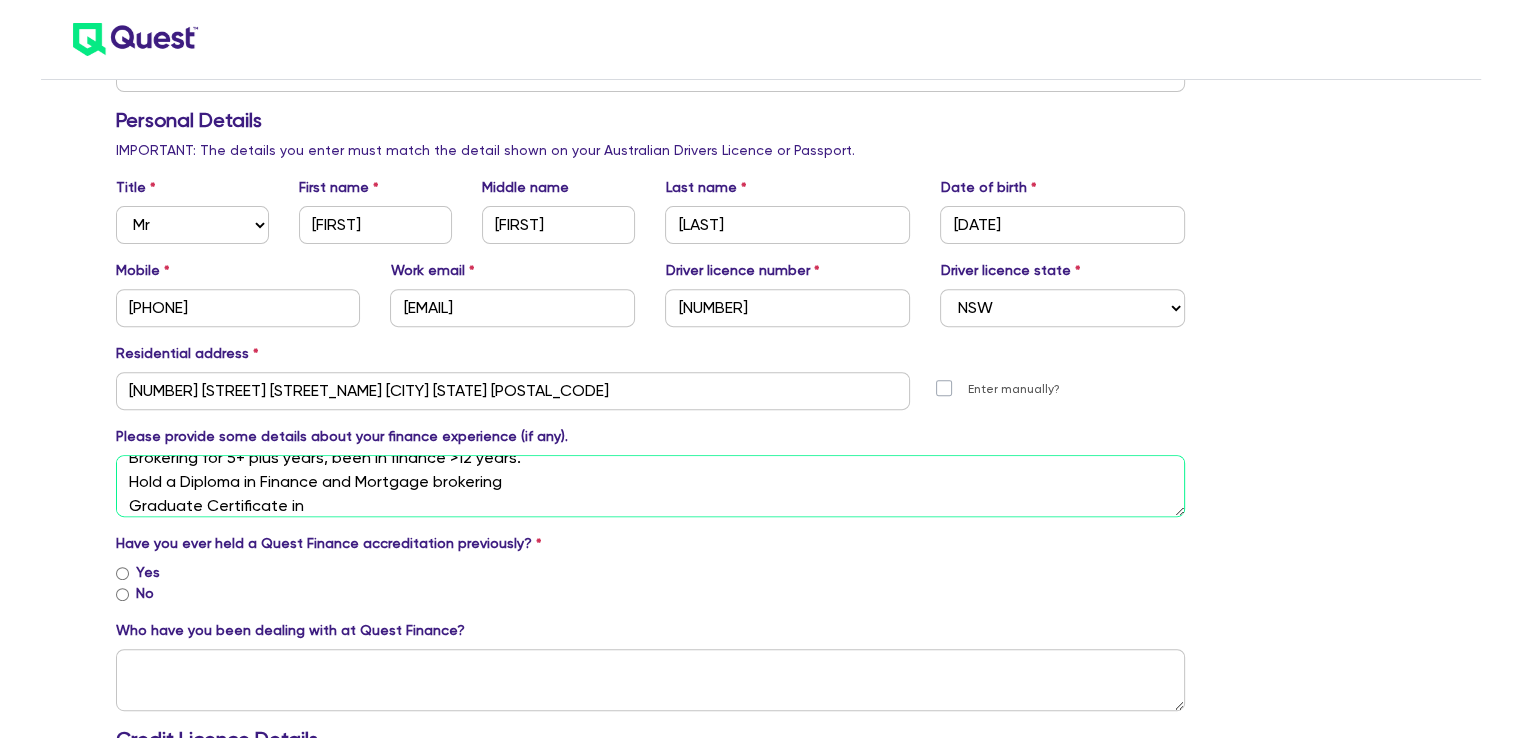 click on "Brokering for 5+ plus years, been in finance >12 years.
Hold a Diploma in Finance and Mortgage brokering
Graduate Certificate in" at bounding box center [651, 486] 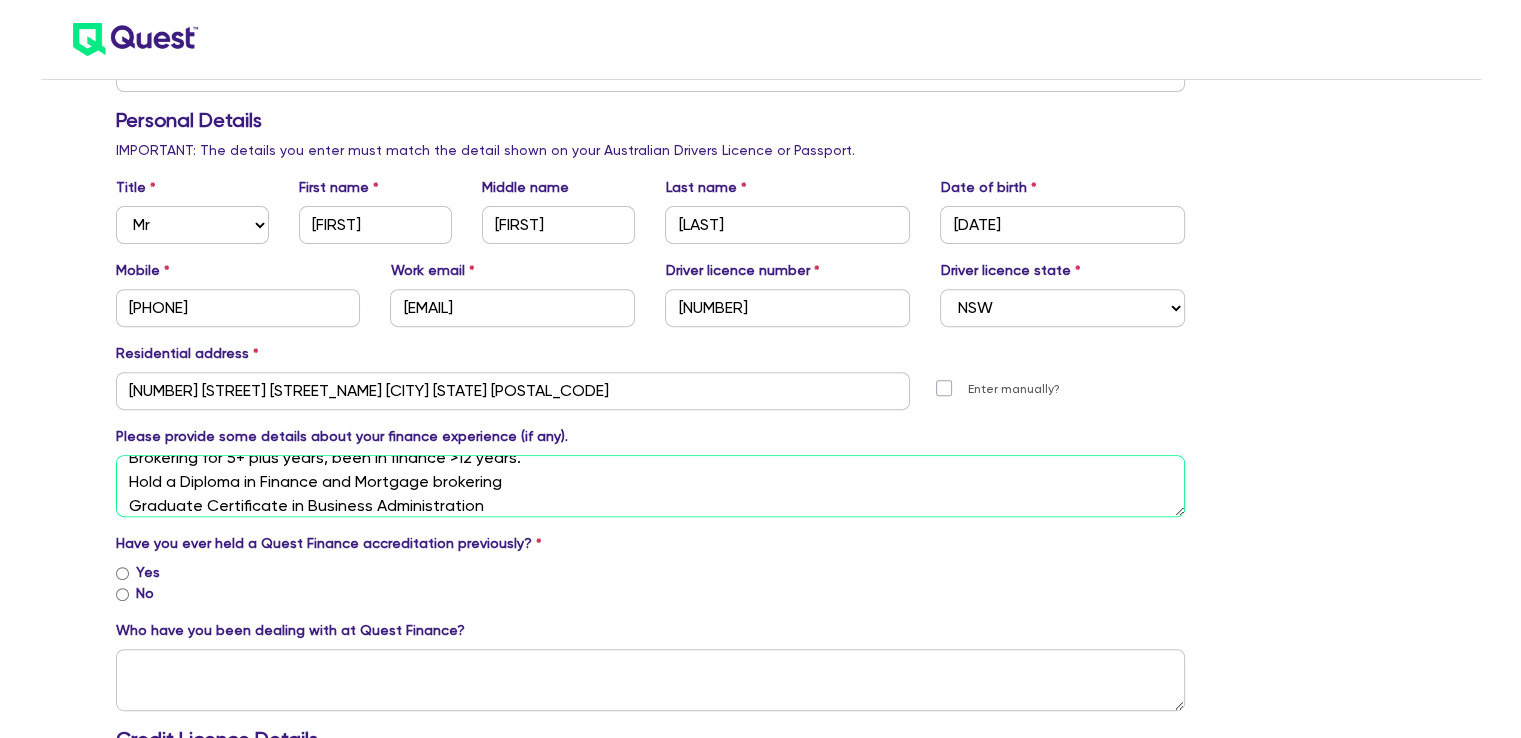 type on "Brokering for 5+ plus years, been in finance >12 years.
Hold a Diploma in Finance and Mortgage brokering
Graduate Certificate in Business Administration" 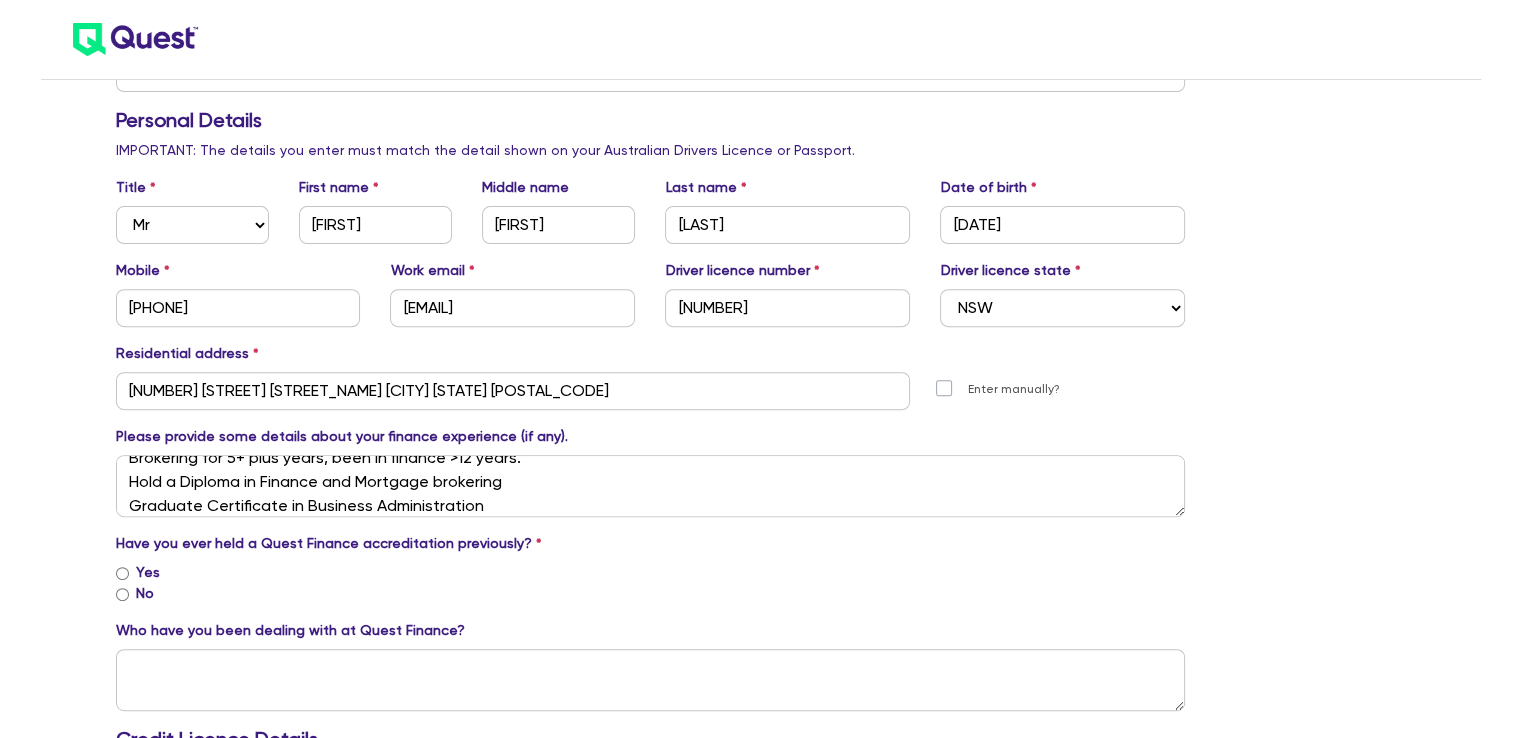 click on "No" at bounding box center [122, 594] 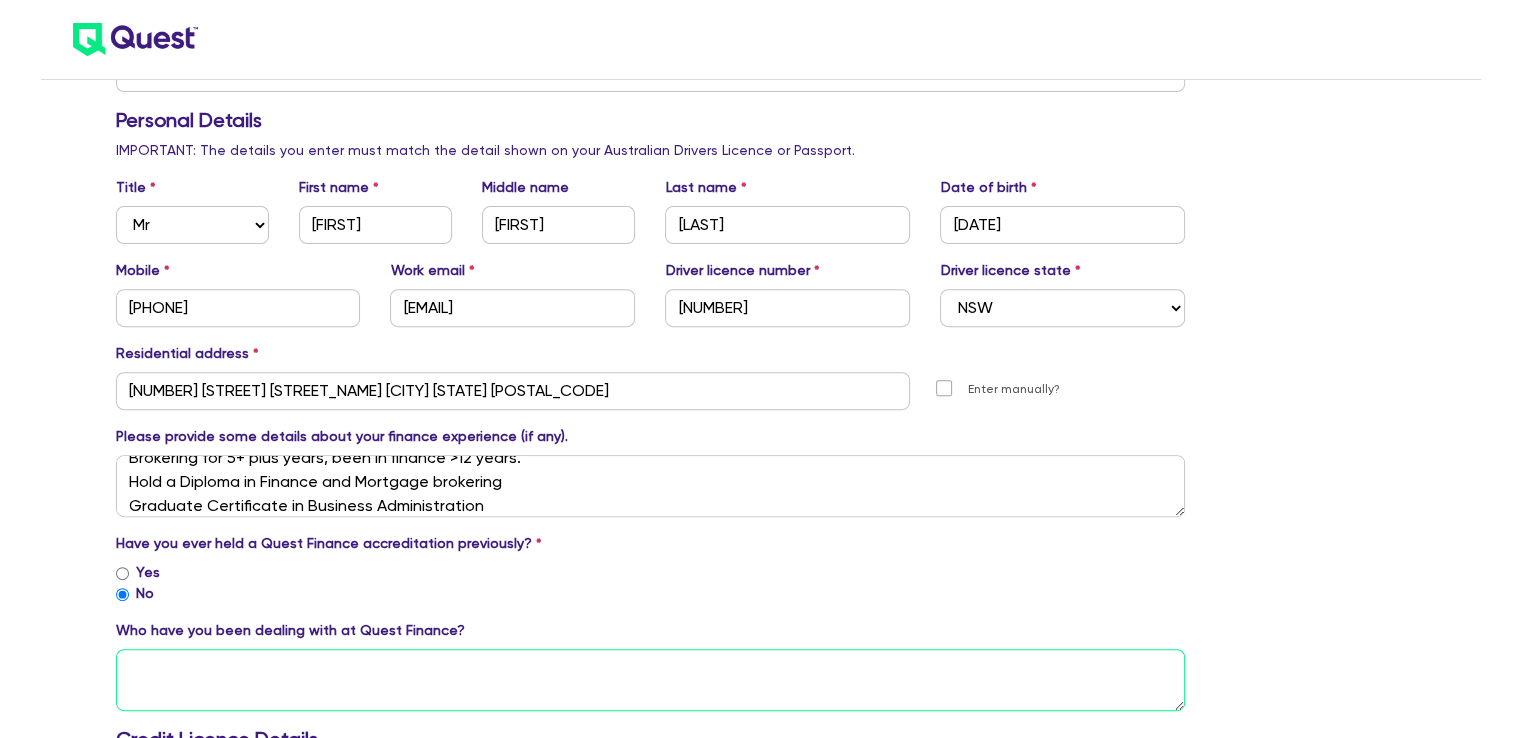 click at bounding box center (651, 680) 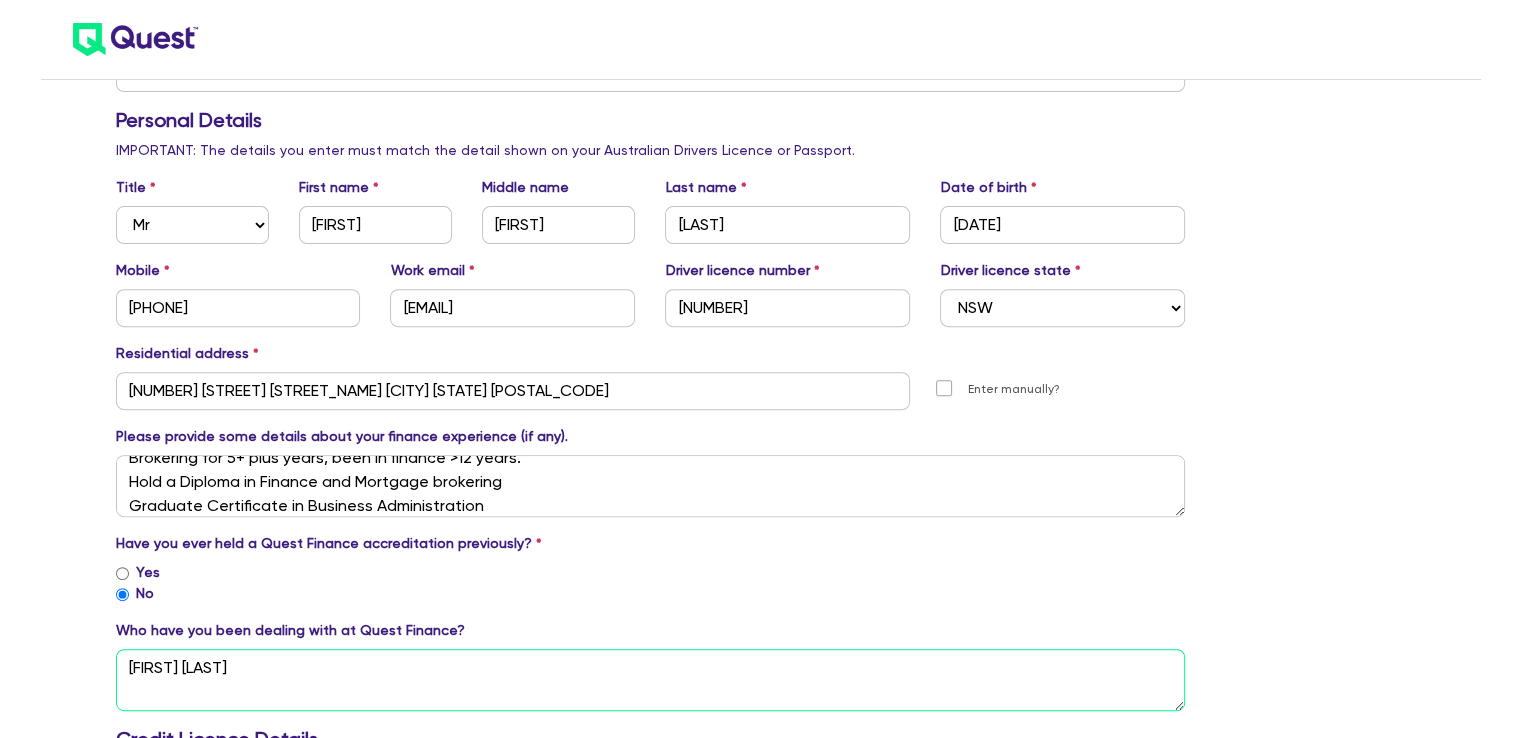 type on "[FIRST] [LAST]" 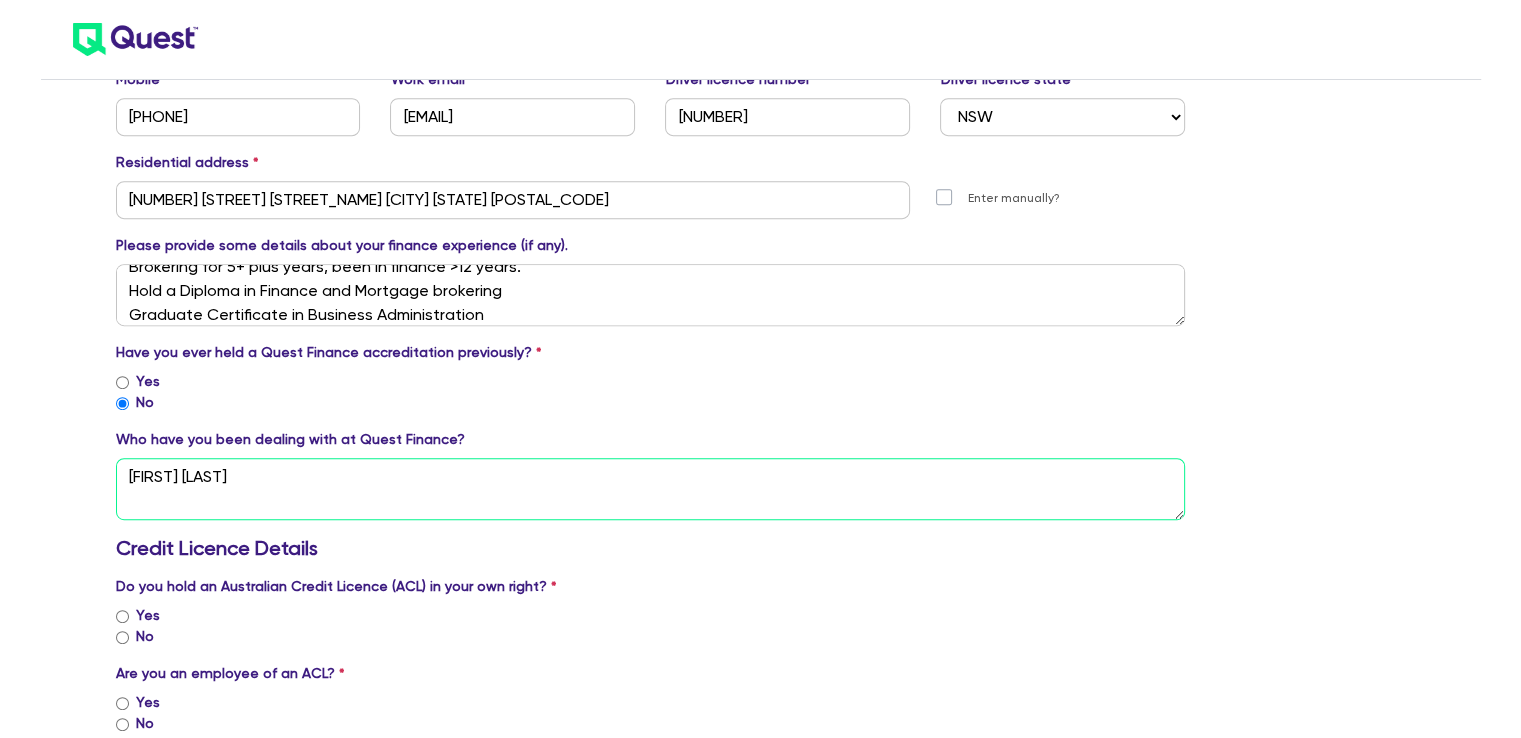 scroll, scrollTop: 866, scrollLeft: 0, axis: vertical 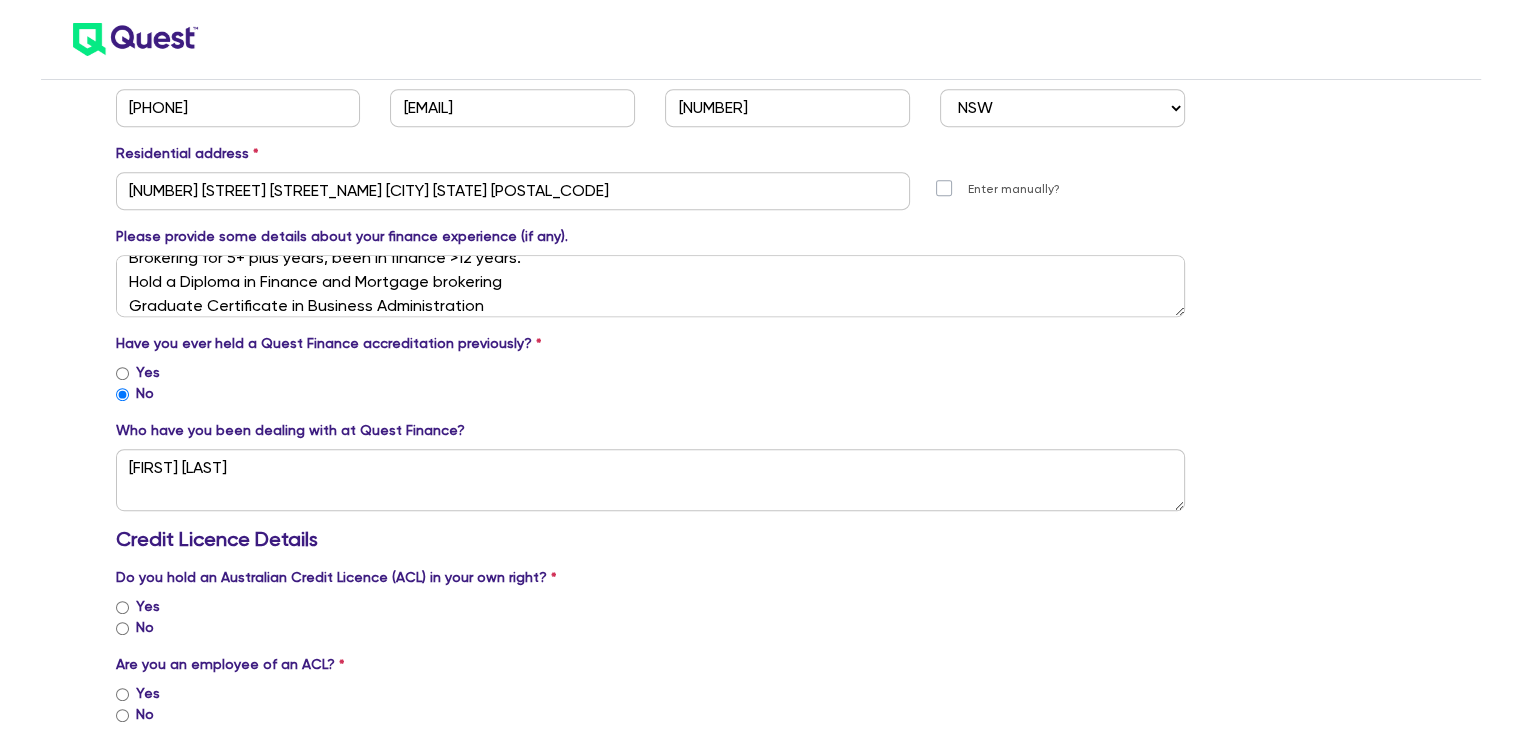 click on "No" at bounding box center [122, 628] 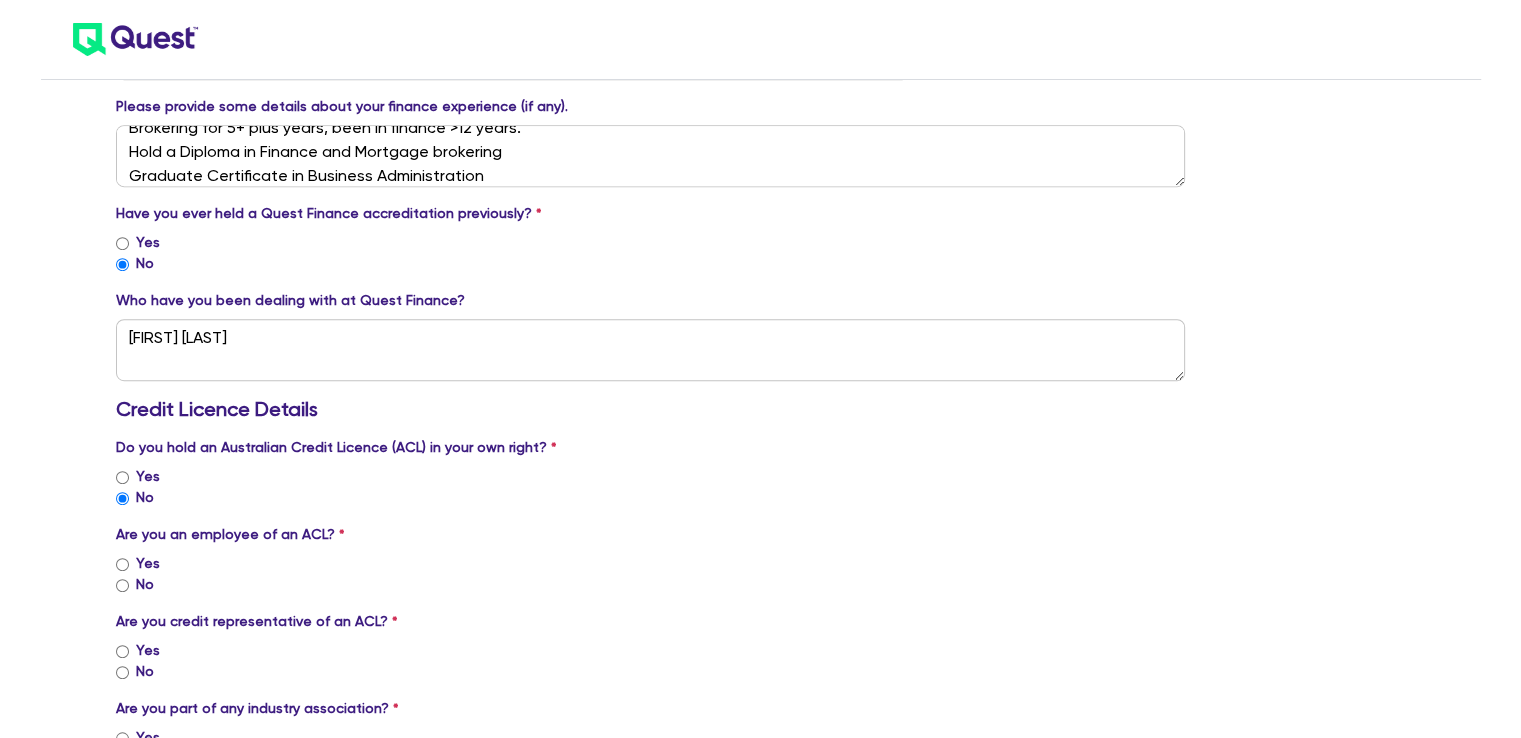 scroll, scrollTop: 1000, scrollLeft: 0, axis: vertical 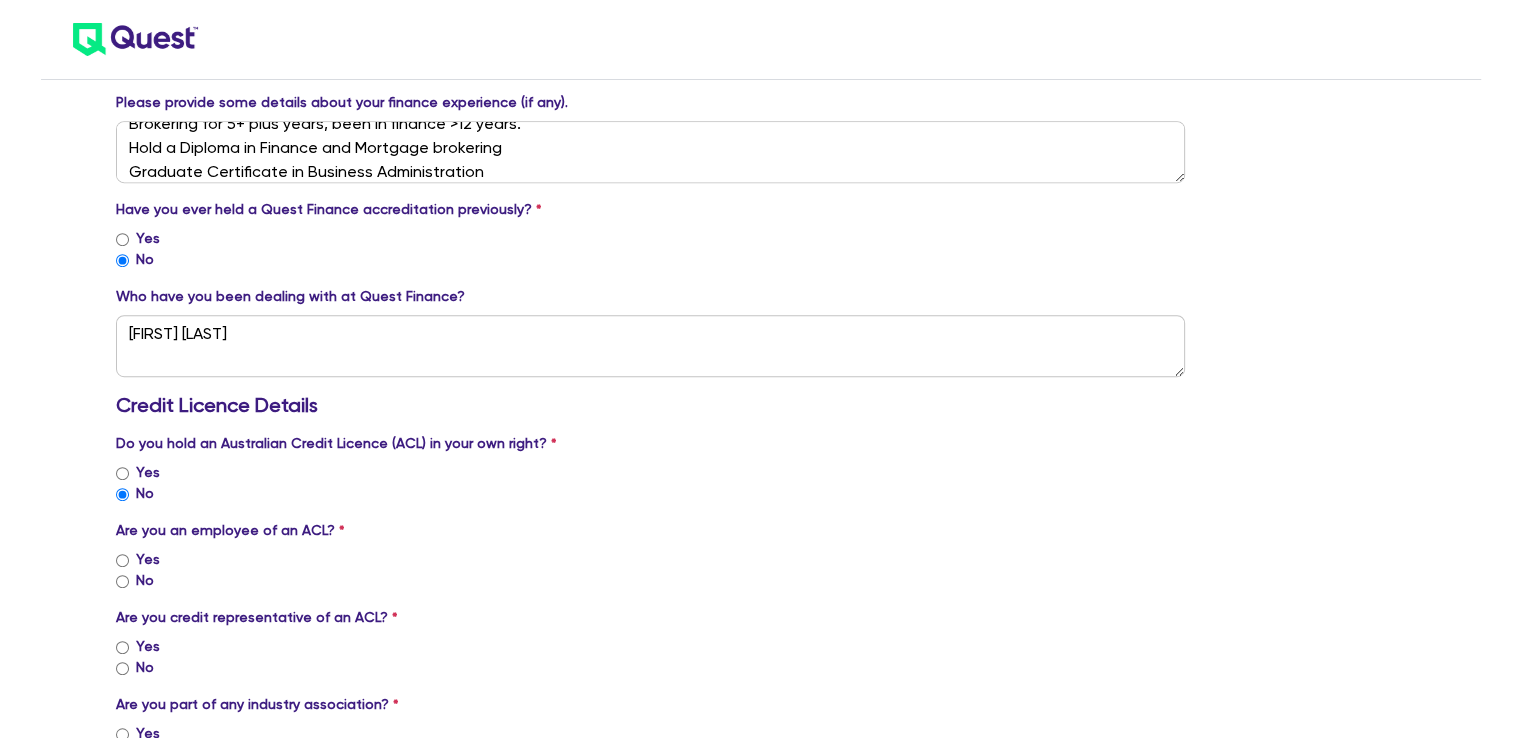 click on "Yes" at bounding box center (122, 560) 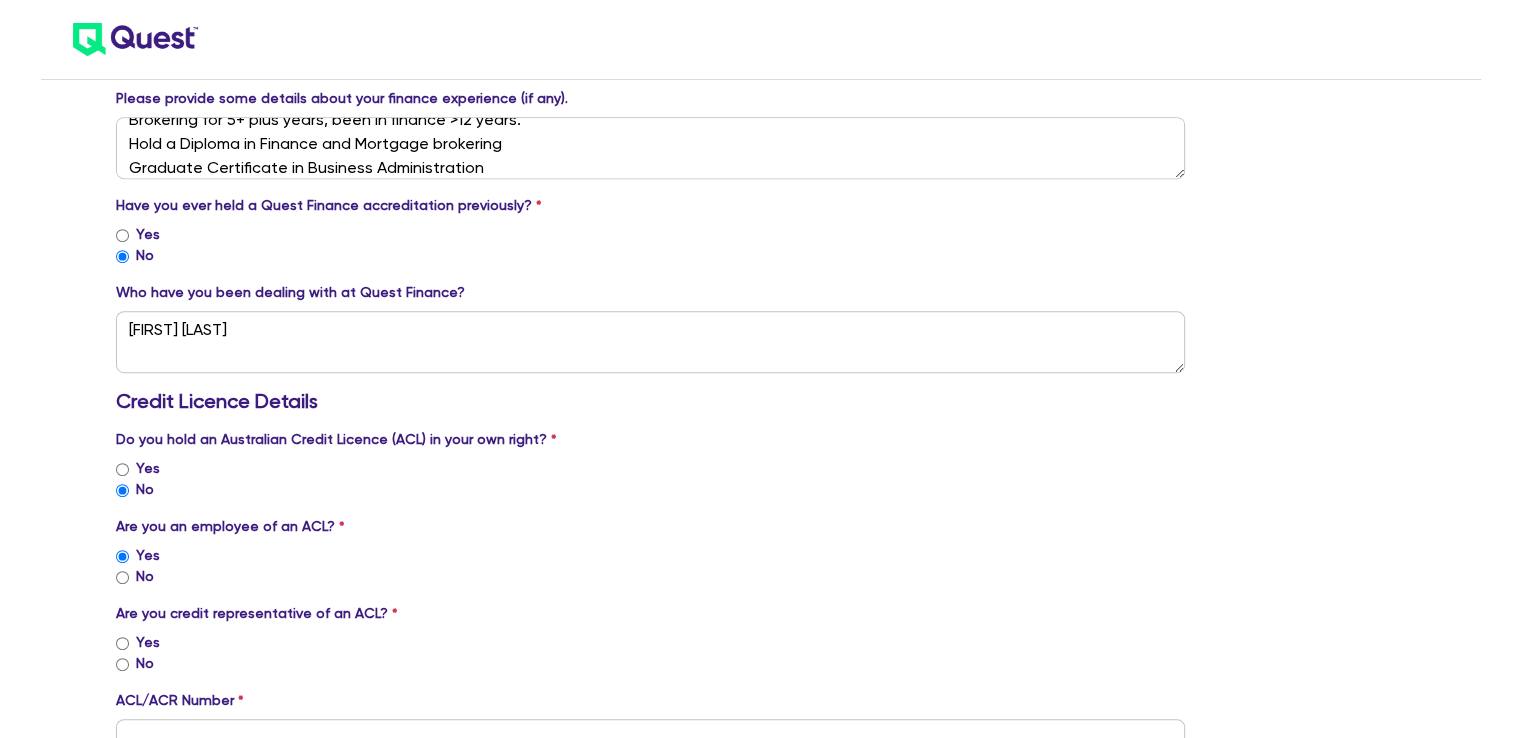 scroll, scrollTop: 1133, scrollLeft: 0, axis: vertical 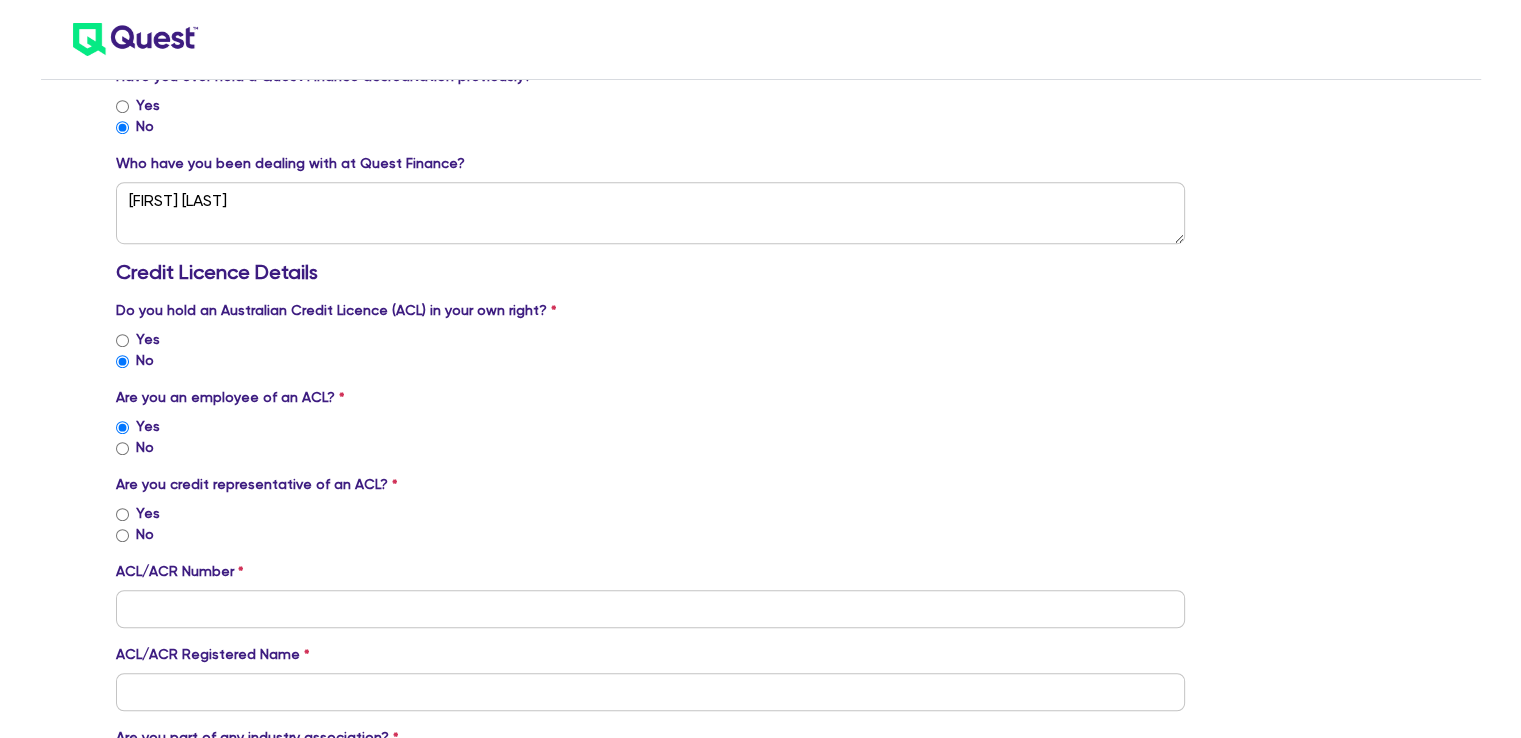 click on "Yes" at bounding box center [122, 514] 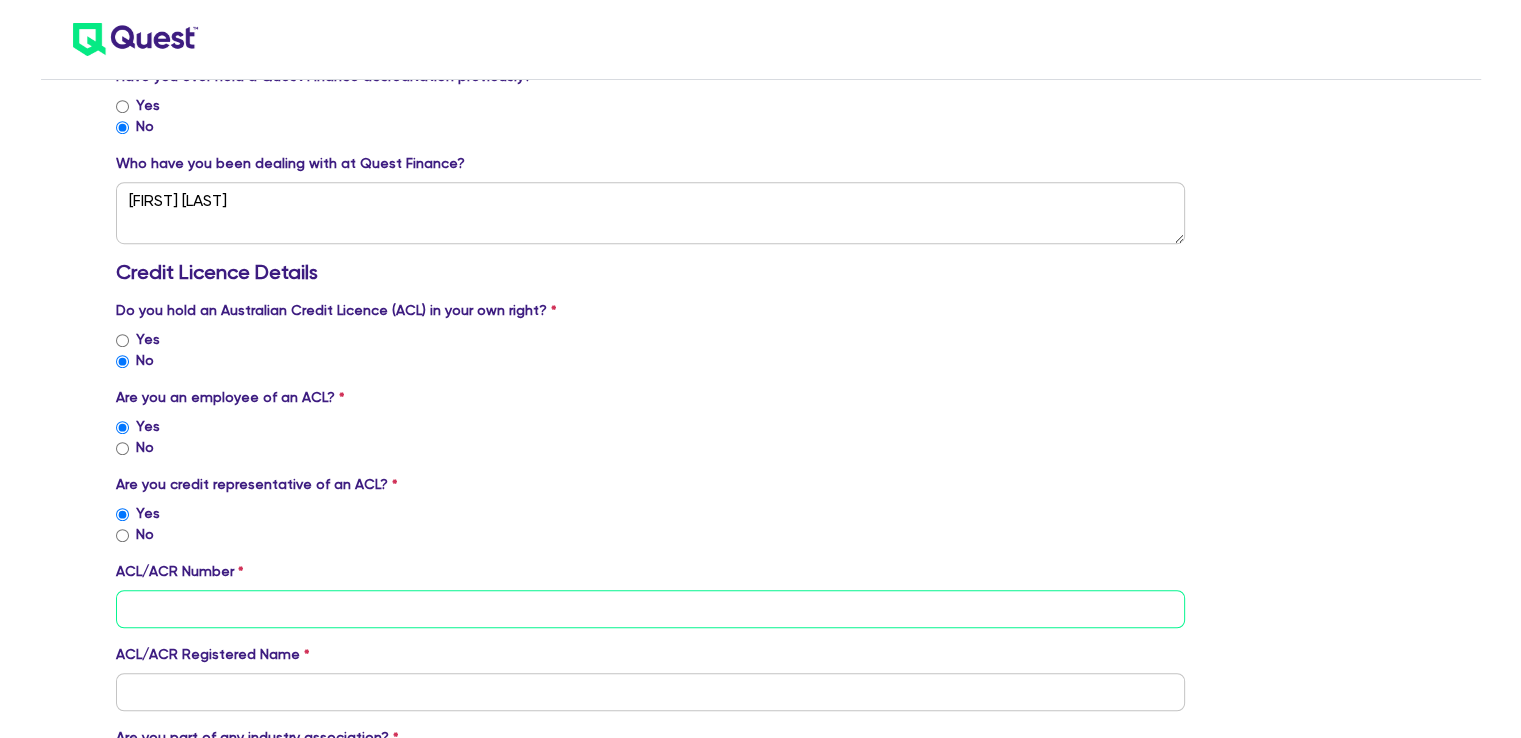 click at bounding box center (651, 609) 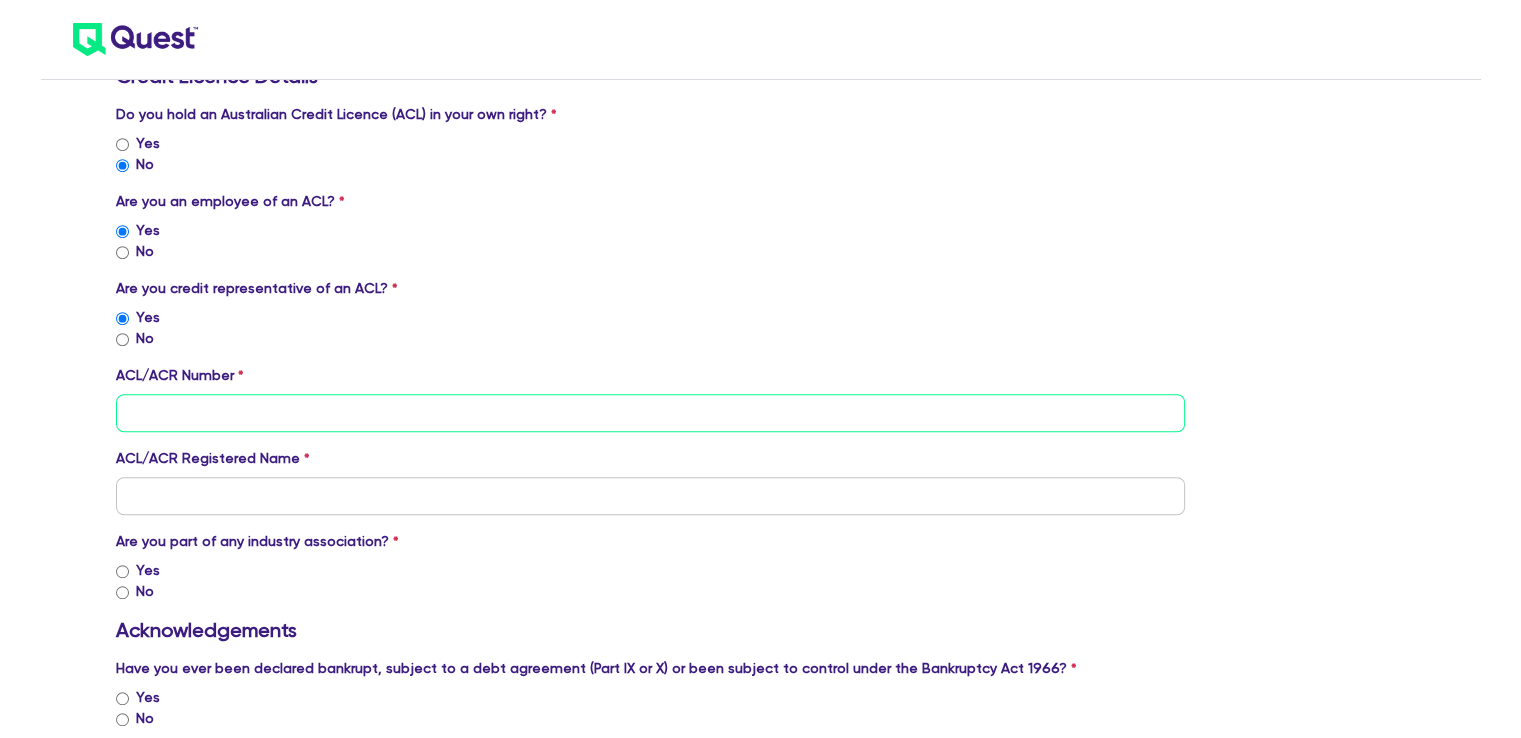 scroll, scrollTop: 1333, scrollLeft: 0, axis: vertical 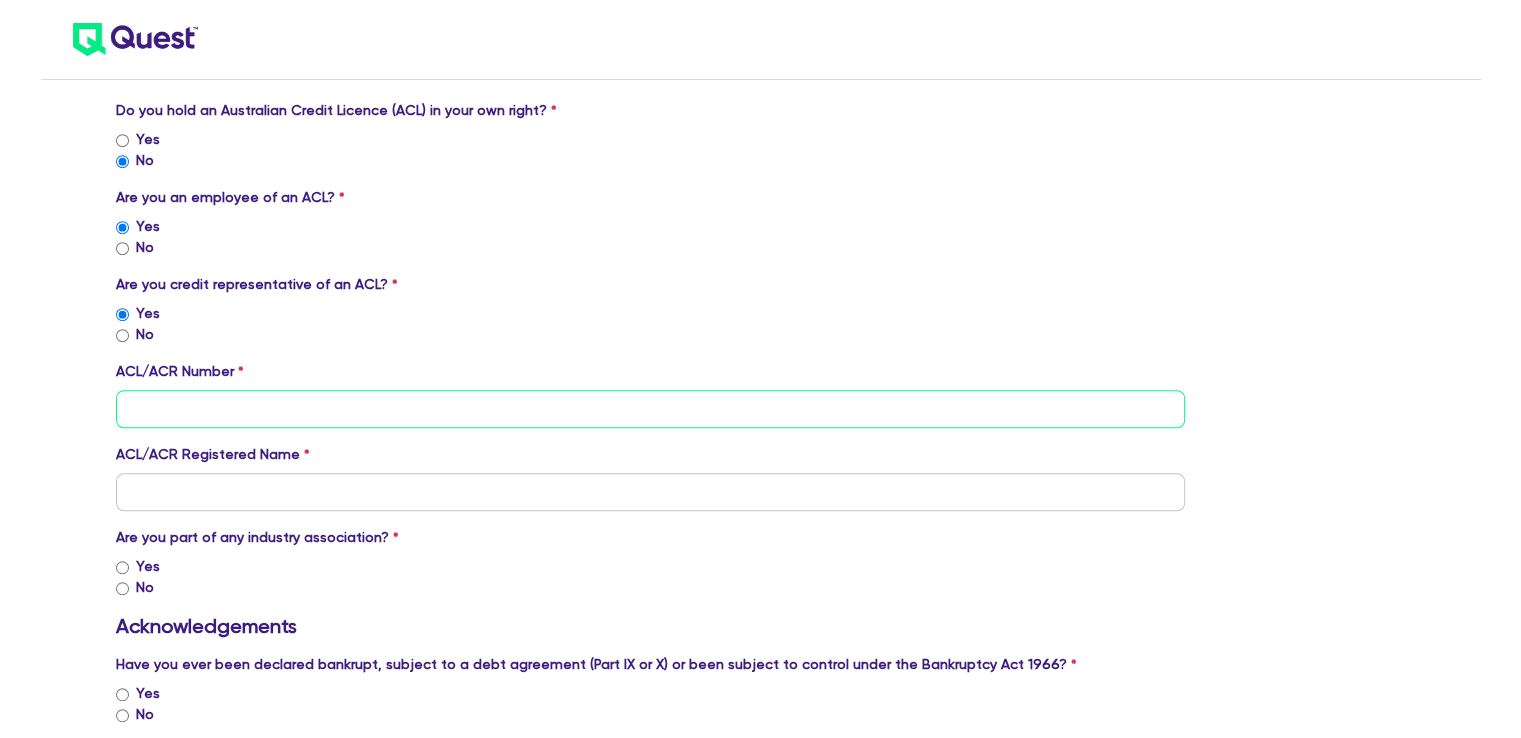 paste on "Broker Bros Pty Ltd ACN [NUMBER] is an authorised credit representative (ACR # [NUMBER]) of Australian Finance Group Ltd ACN [NUMBER] (AFG) Australian Credit Licence [NUMBER]" 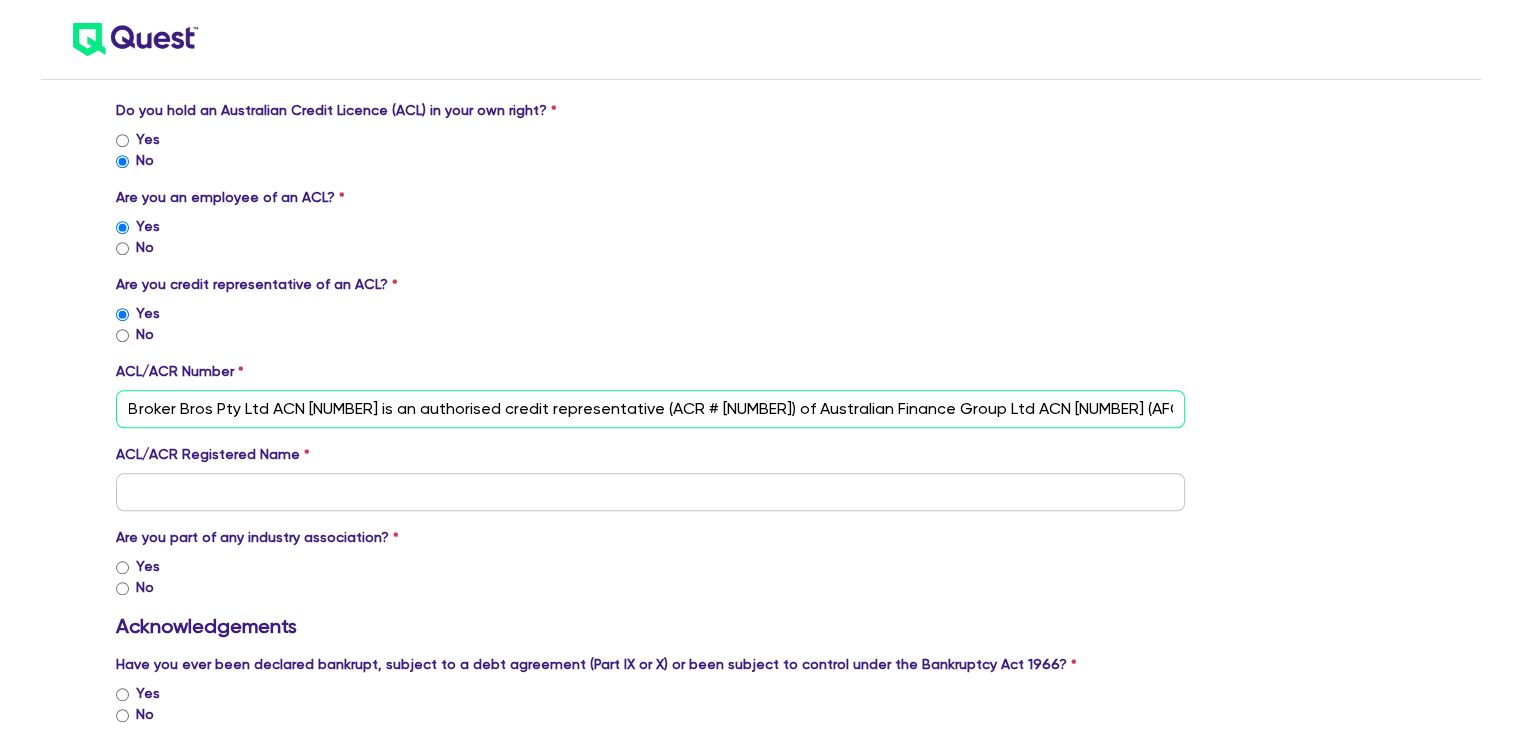 scroll, scrollTop: 0, scrollLeft: 263, axis: horizontal 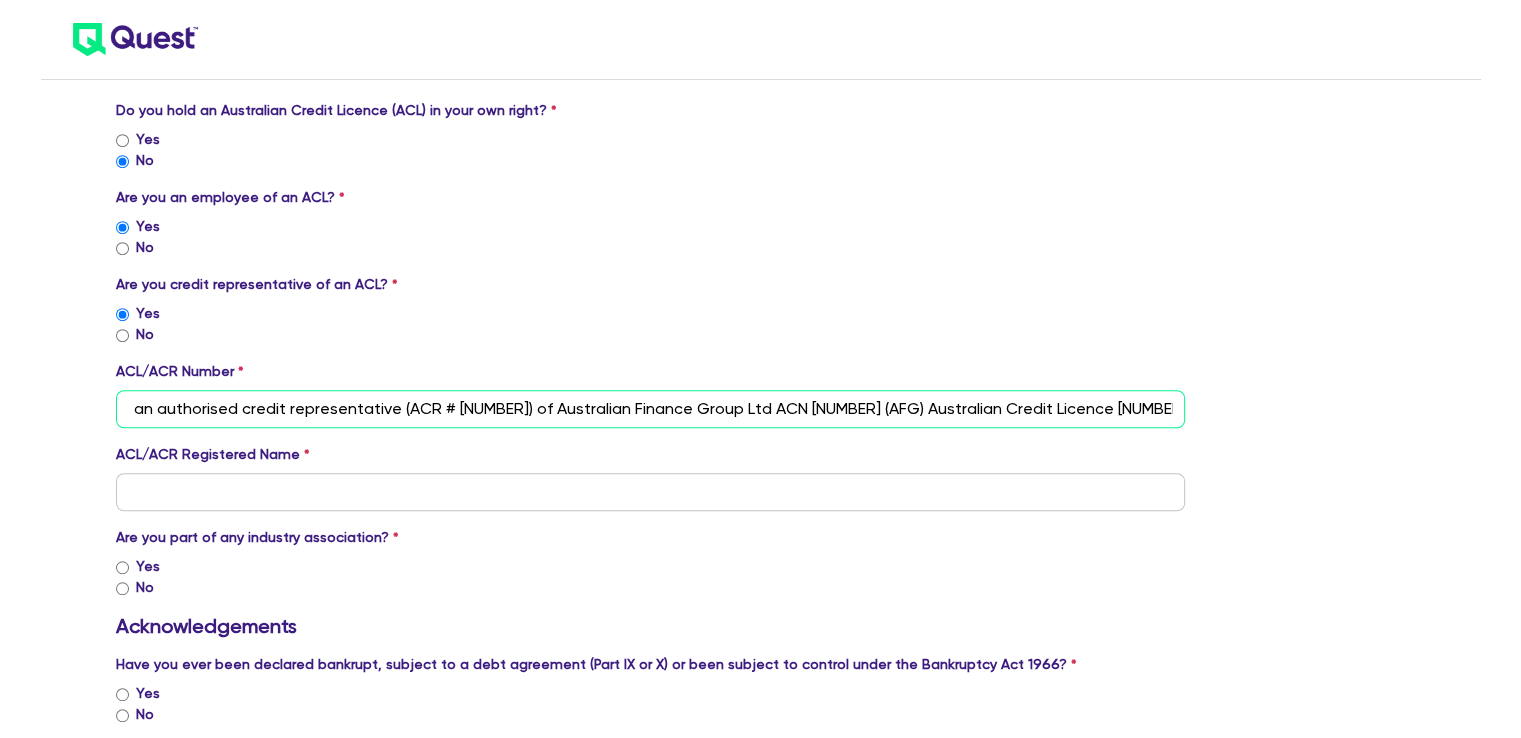 type on "Broker Bros Pty Ltd ACN [NUMBER] is an authorised credit representative (ACR # [NUMBER]) of Australian Finance Group Ltd ACN [NUMBER] (AFG) Australian Credit Licence [NUMBER]" 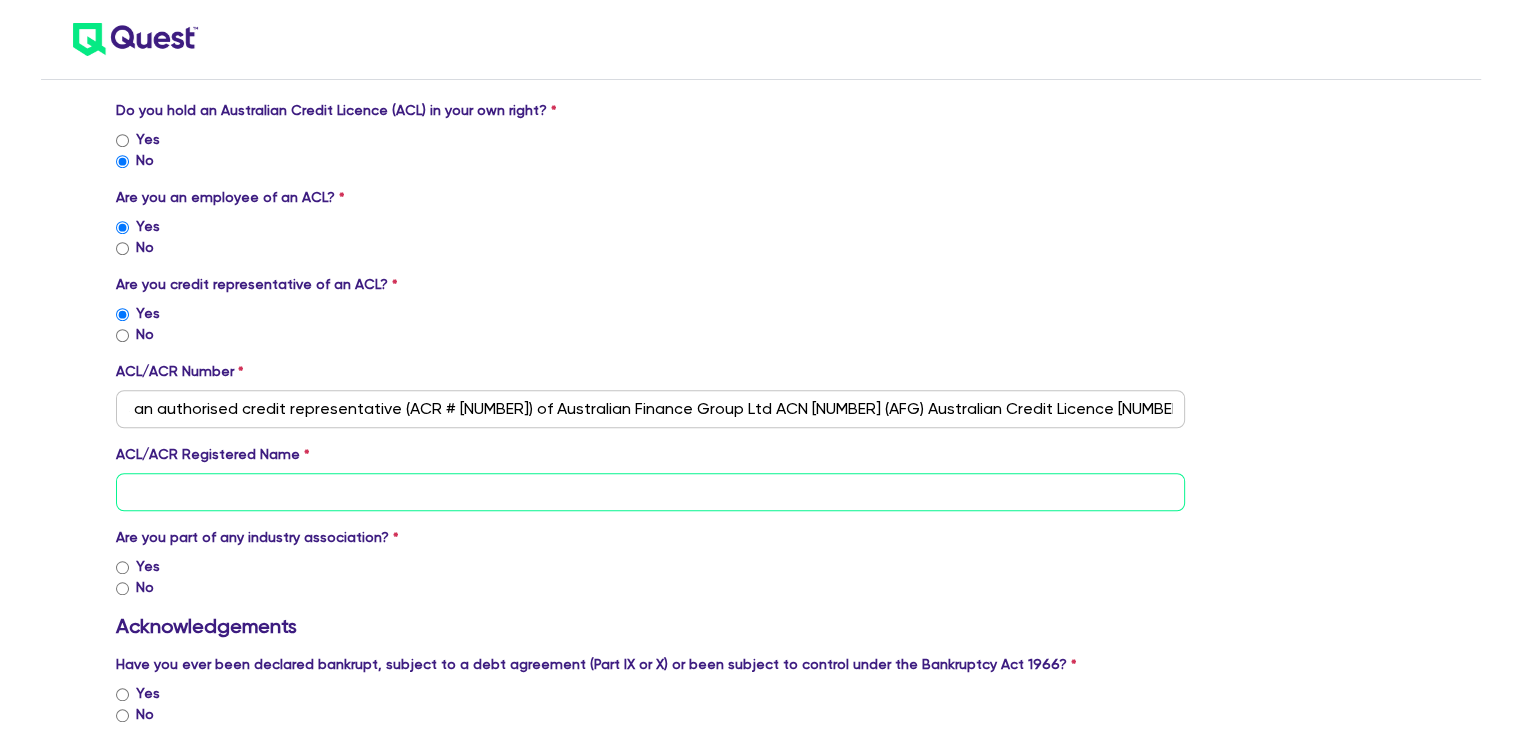 click at bounding box center [651, 492] 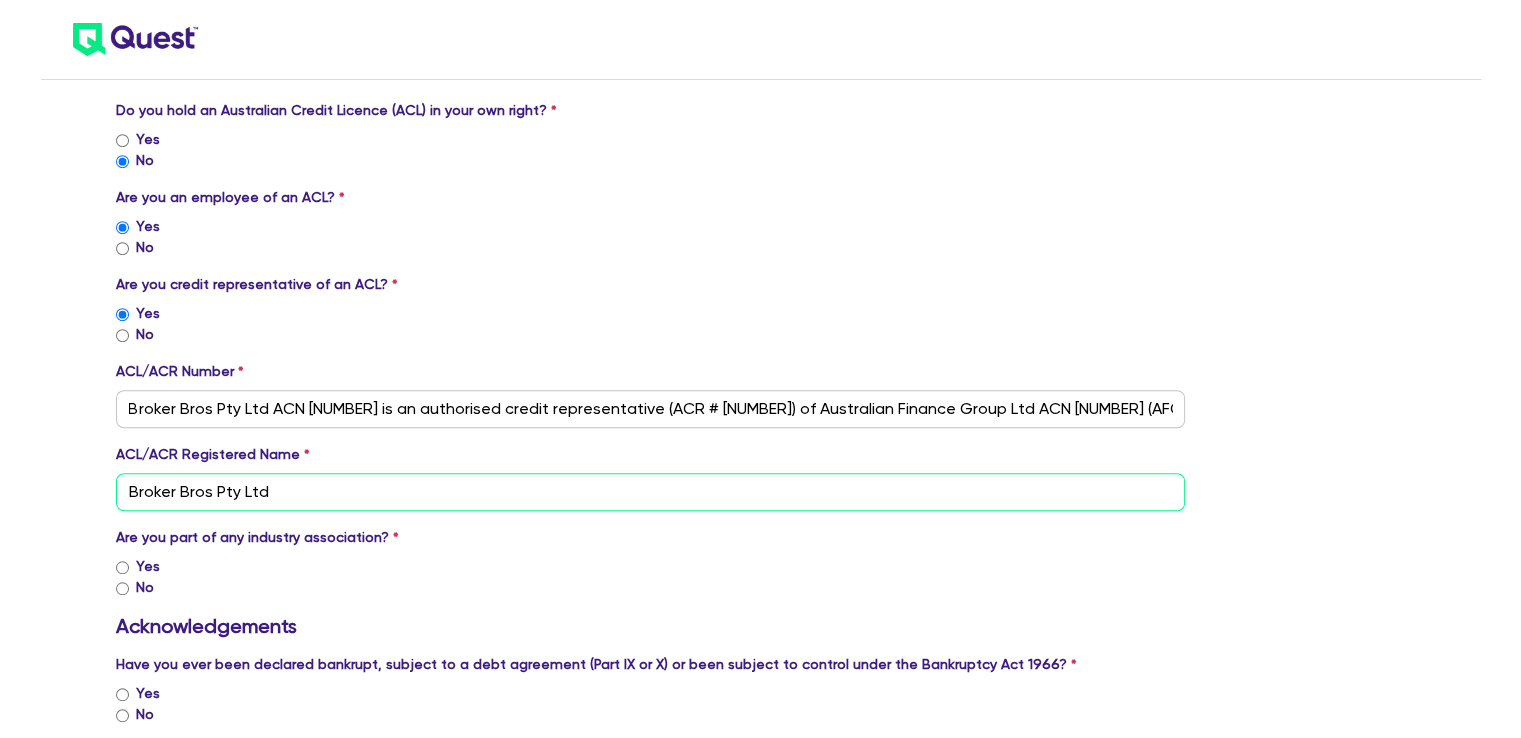 type on "Broker Bros Pty Ltd" 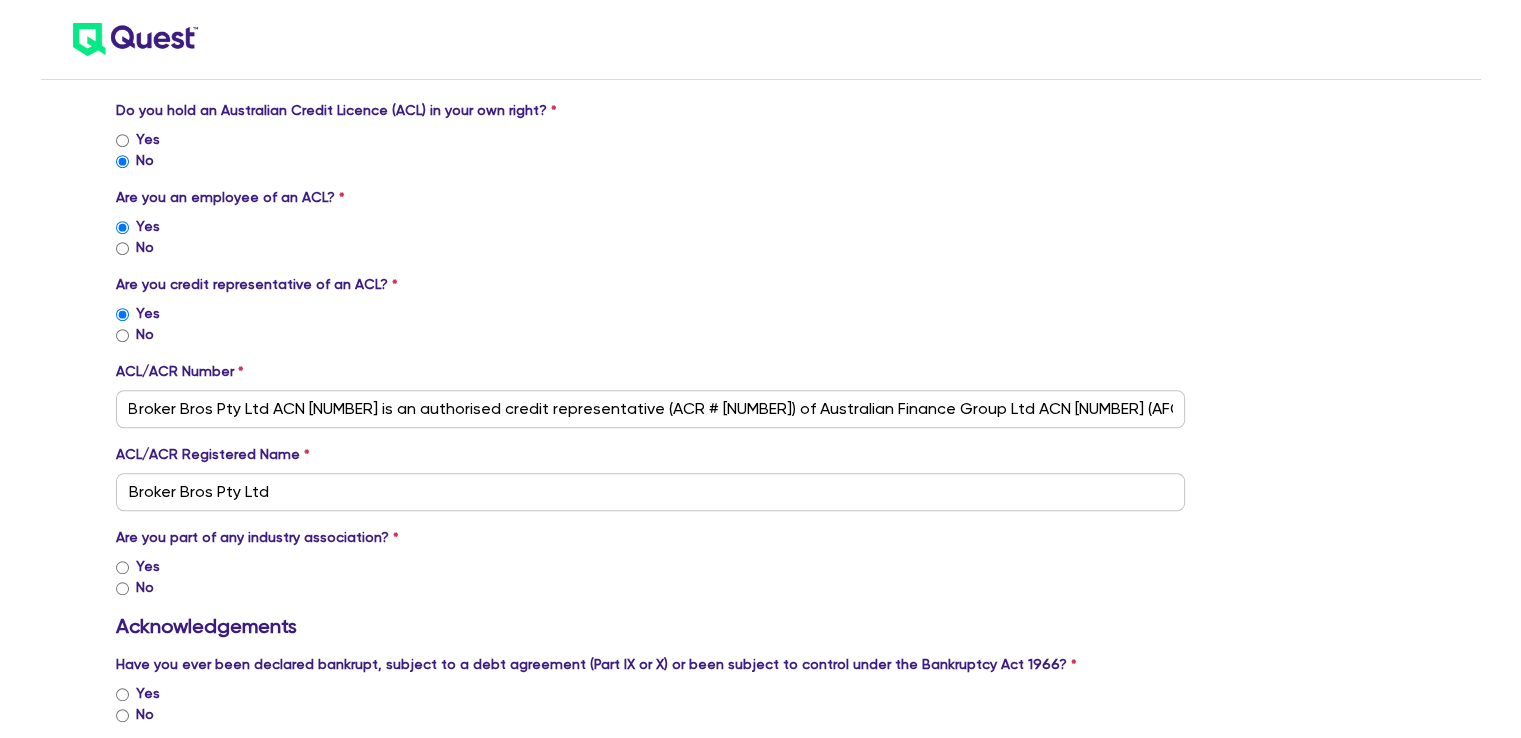 click on "Yes" at bounding box center (122, 567) 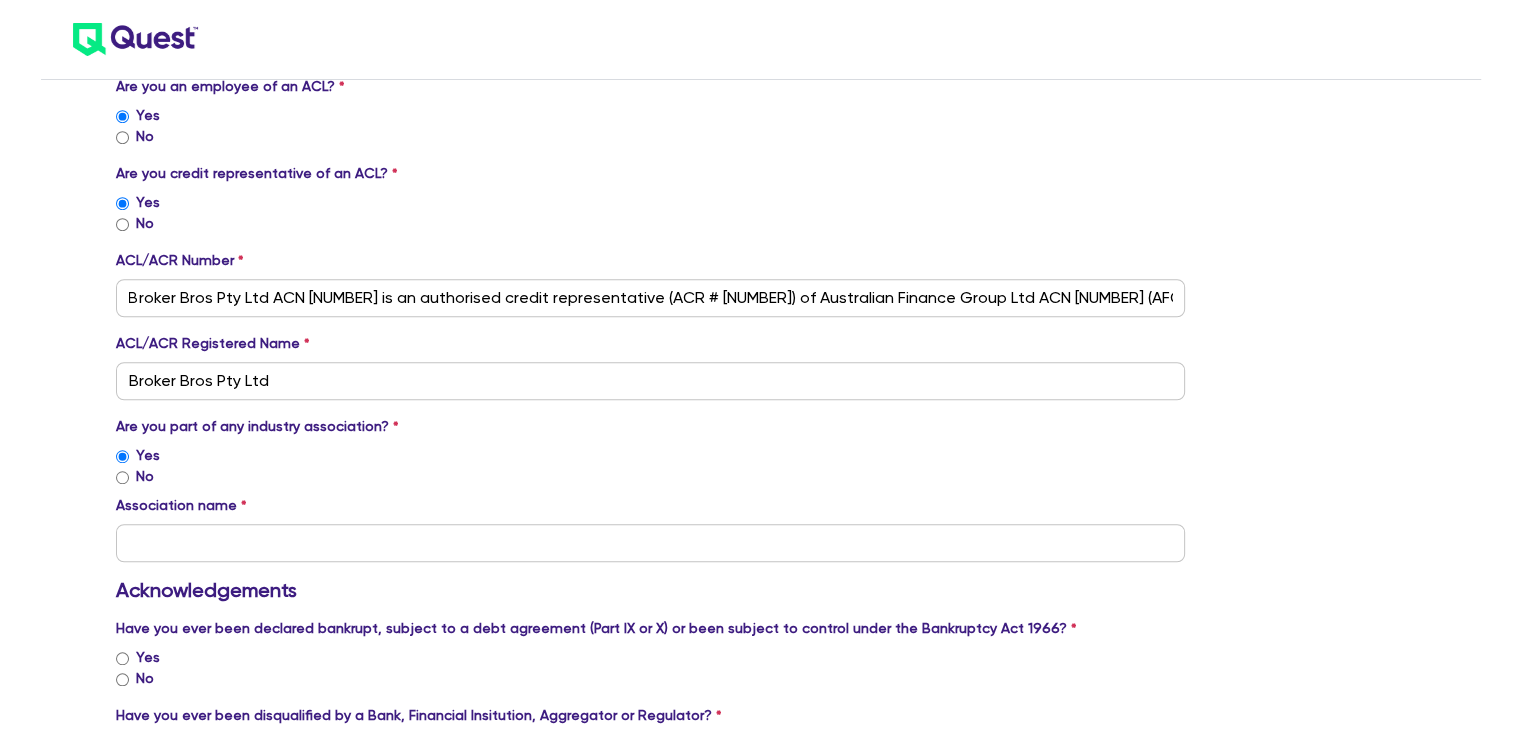 scroll, scrollTop: 1466, scrollLeft: 0, axis: vertical 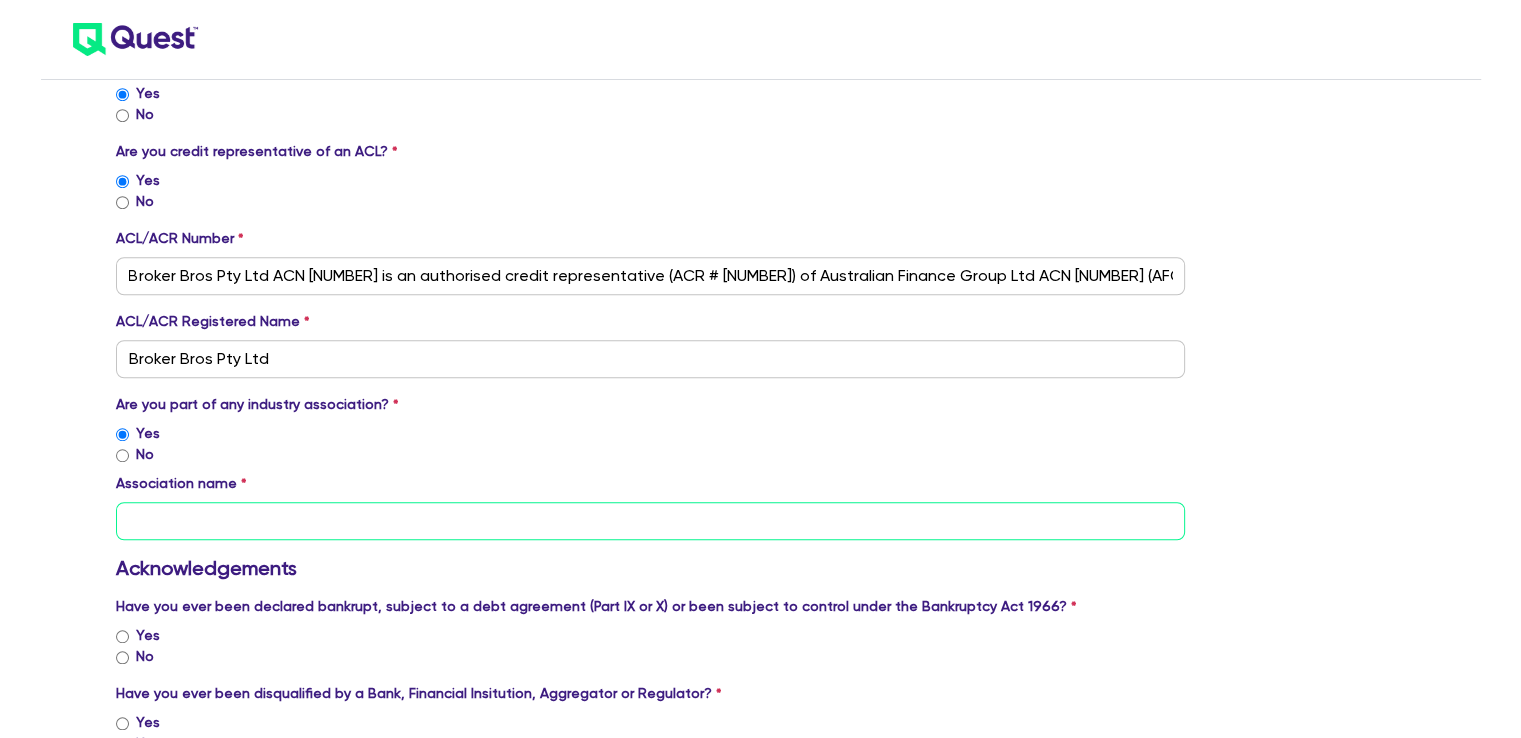 click at bounding box center [651, 521] 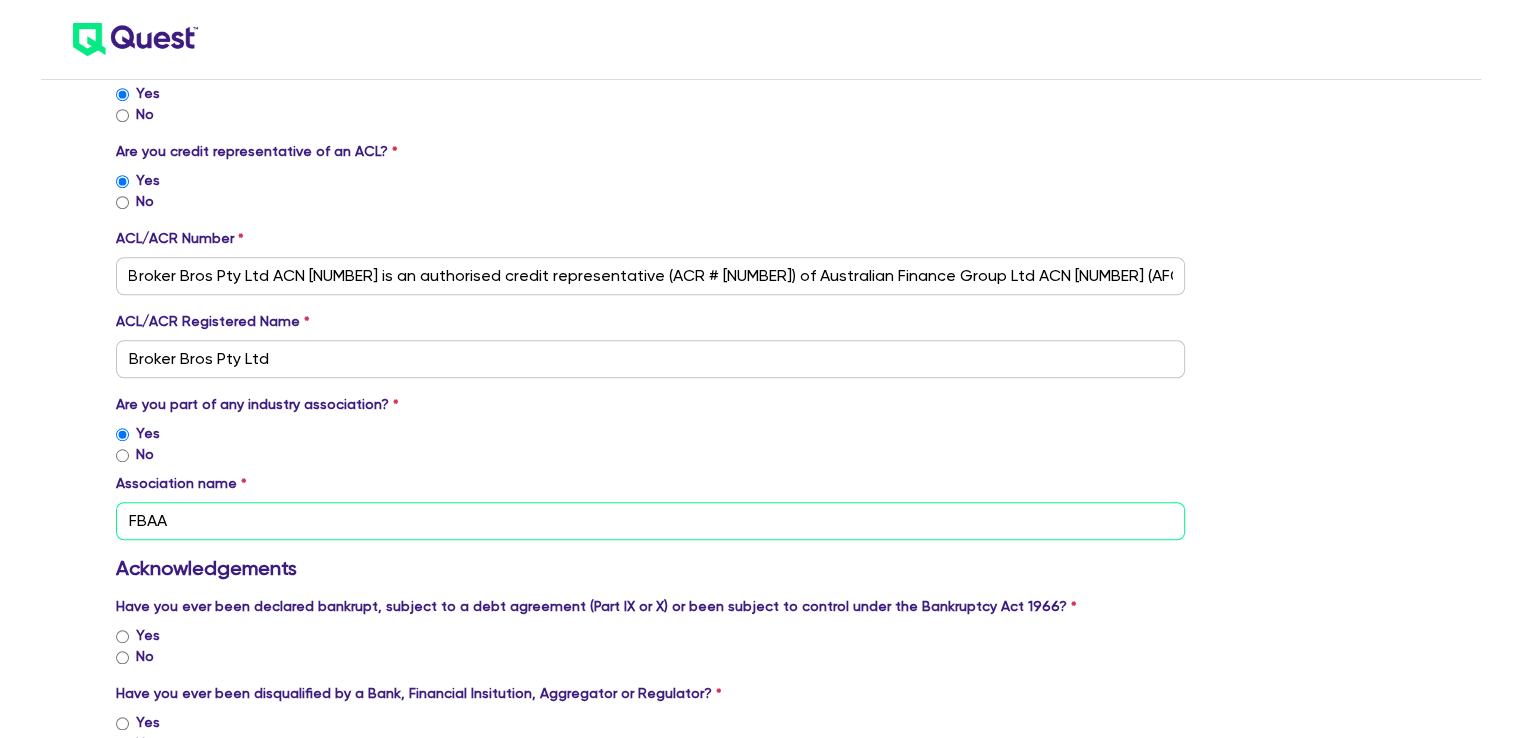 type on "FBAA" 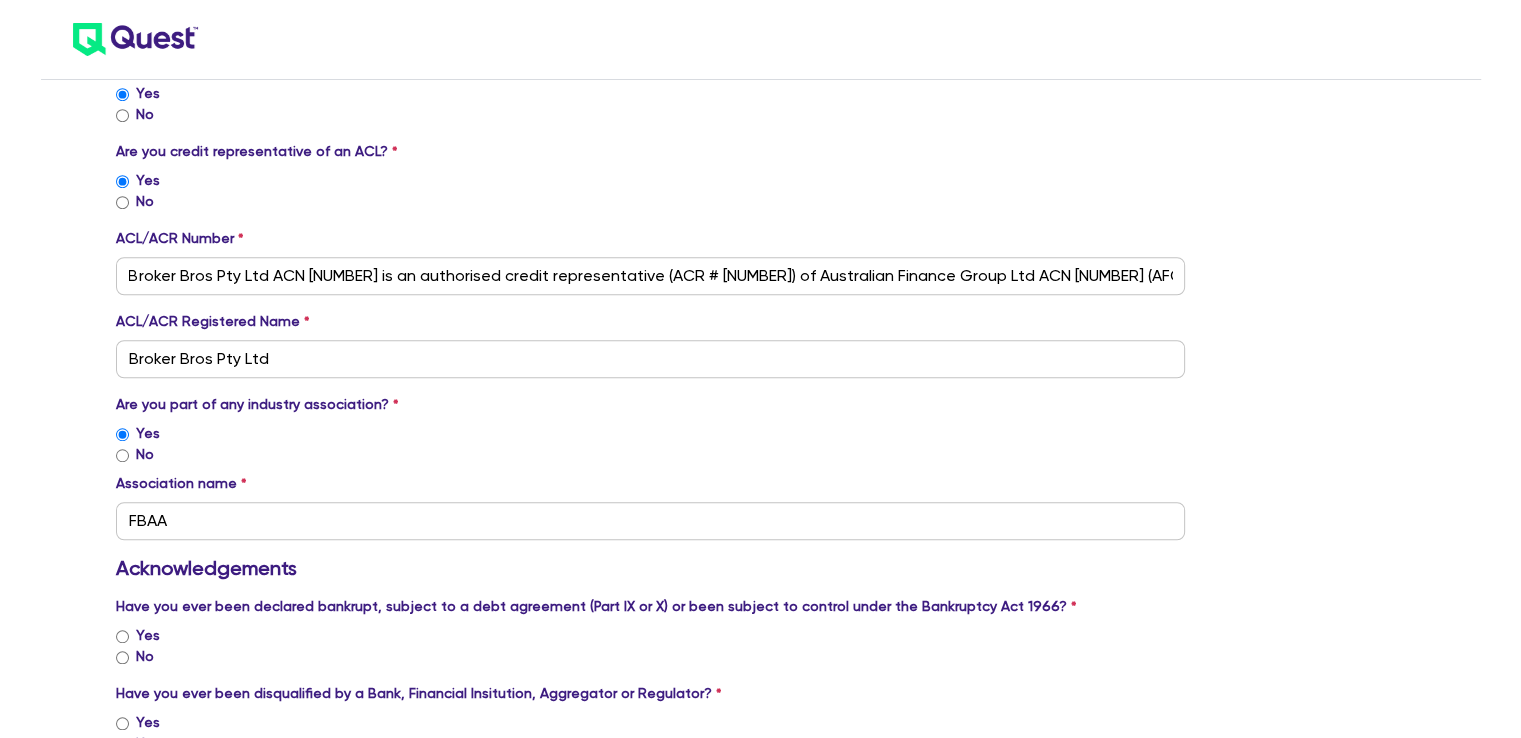 click on "No" at bounding box center (122, 657) 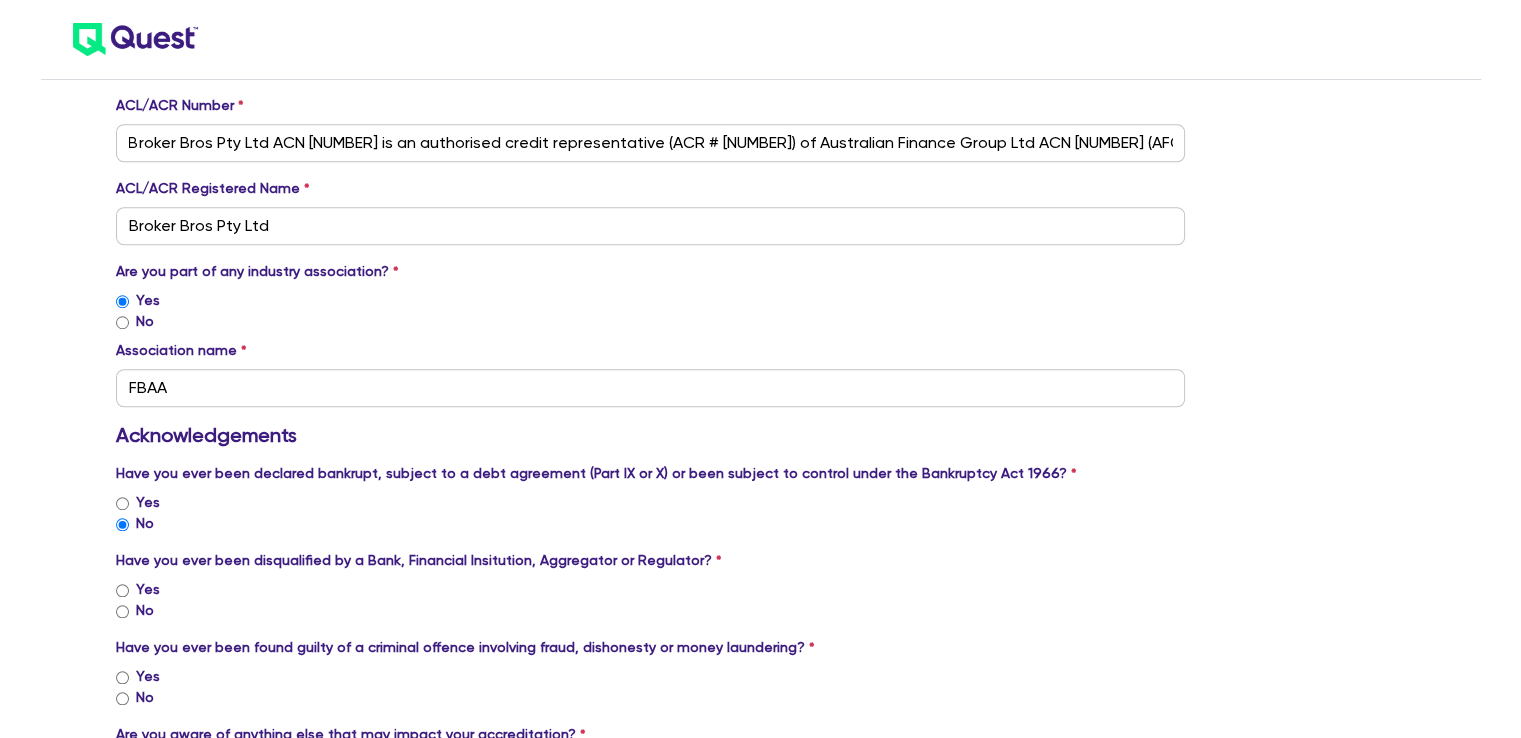 scroll, scrollTop: 1600, scrollLeft: 0, axis: vertical 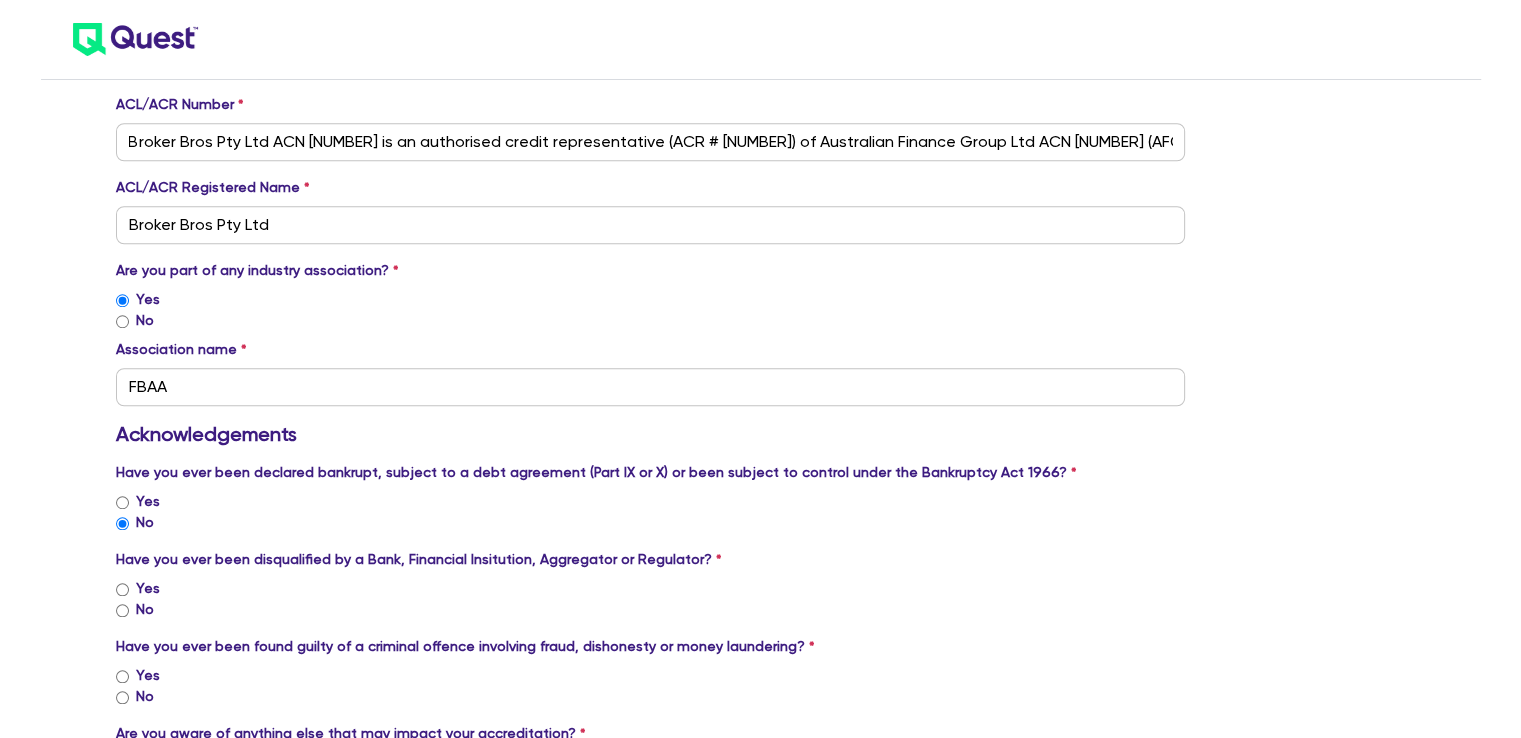 click on "No" at bounding box center [122, 610] 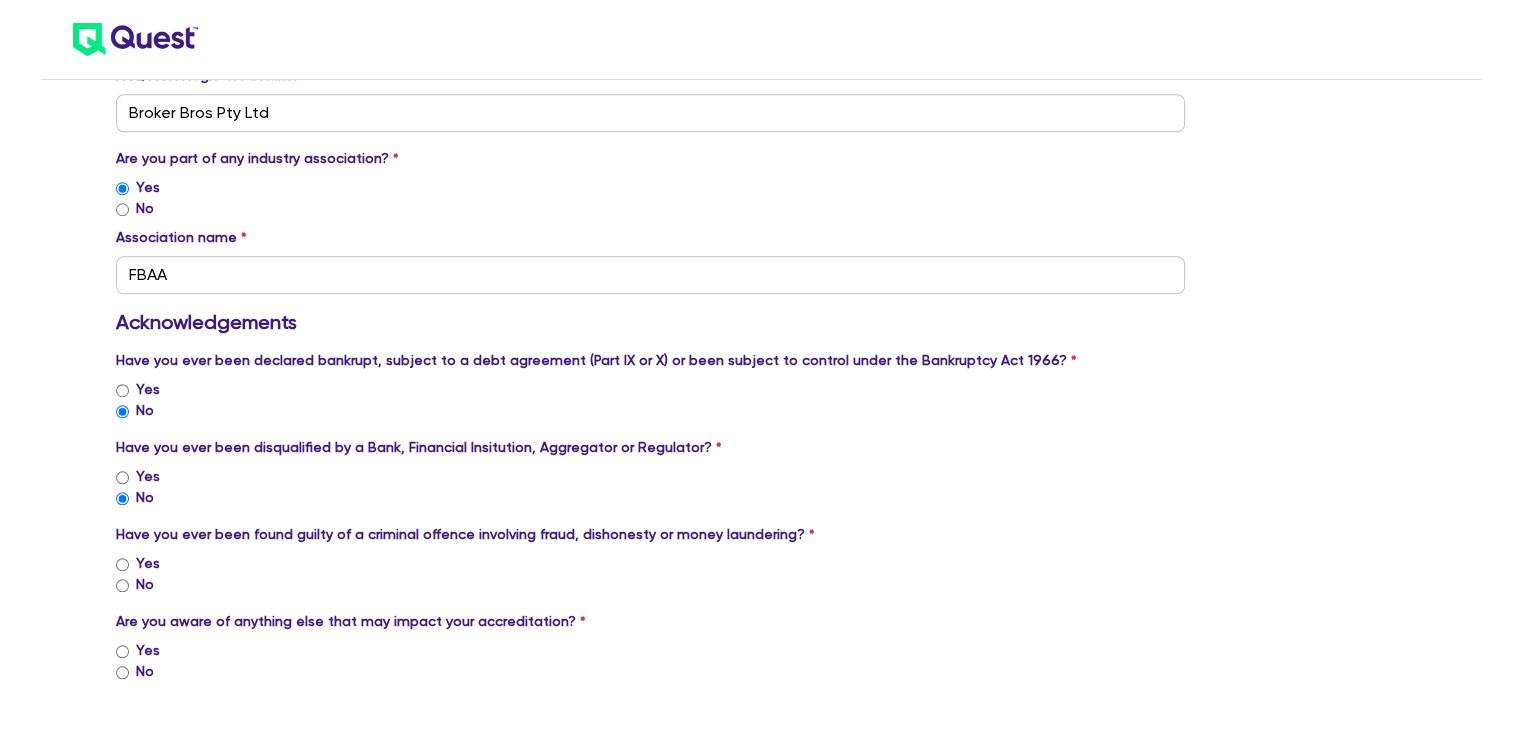 scroll, scrollTop: 1733, scrollLeft: 0, axis: vertical 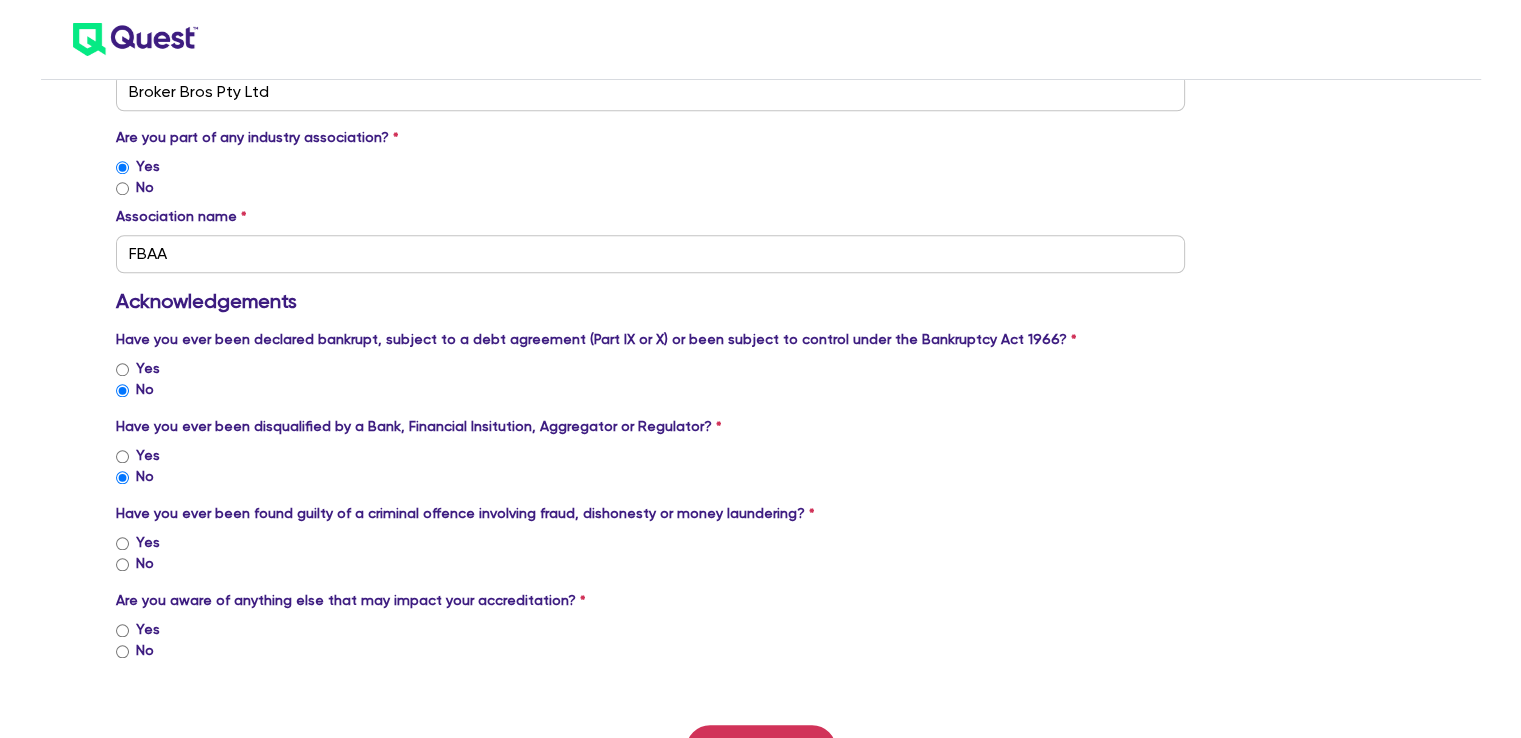 click on "No" at bounding box center (122, 564) 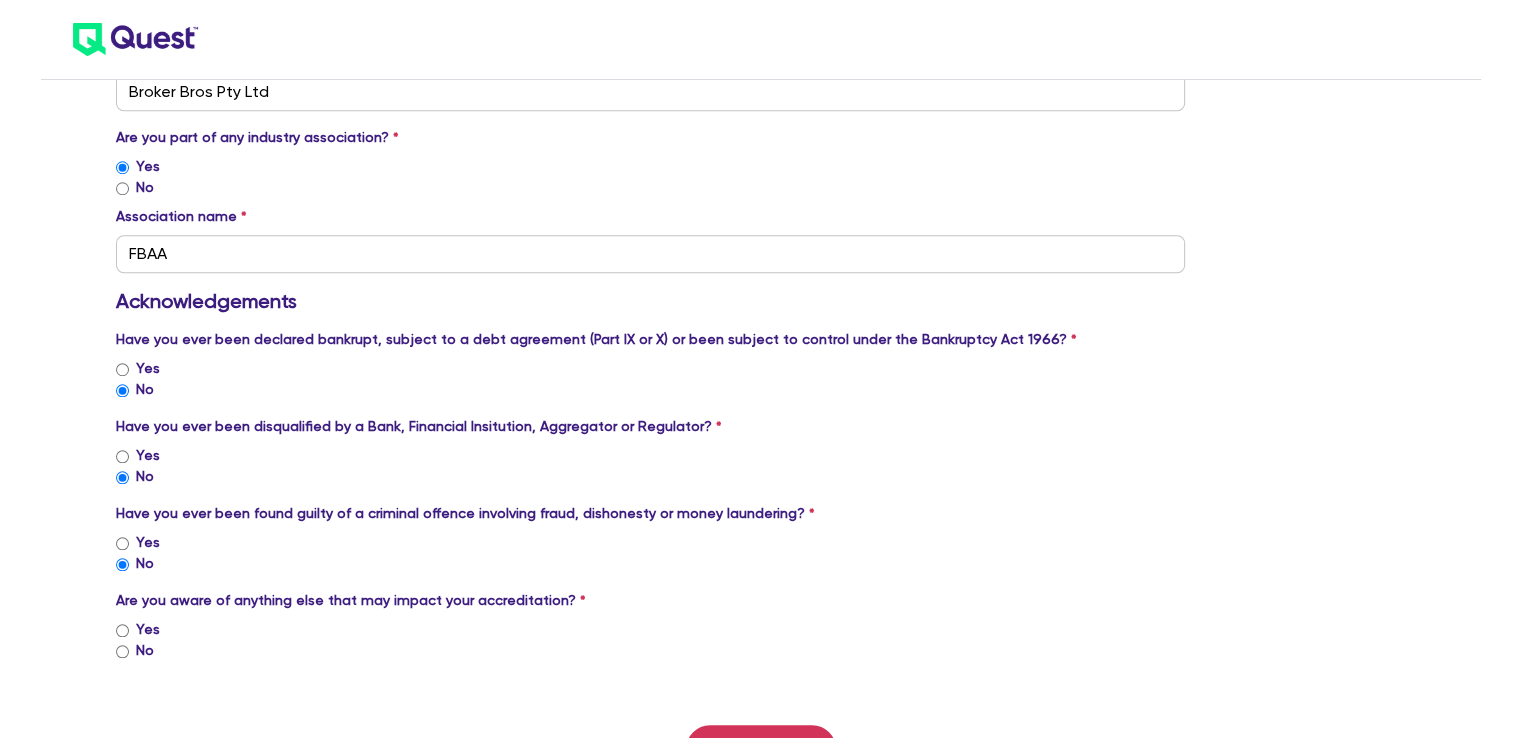 scroll, scrollTop: 1800, scrollLeft: 0, axis: vertical 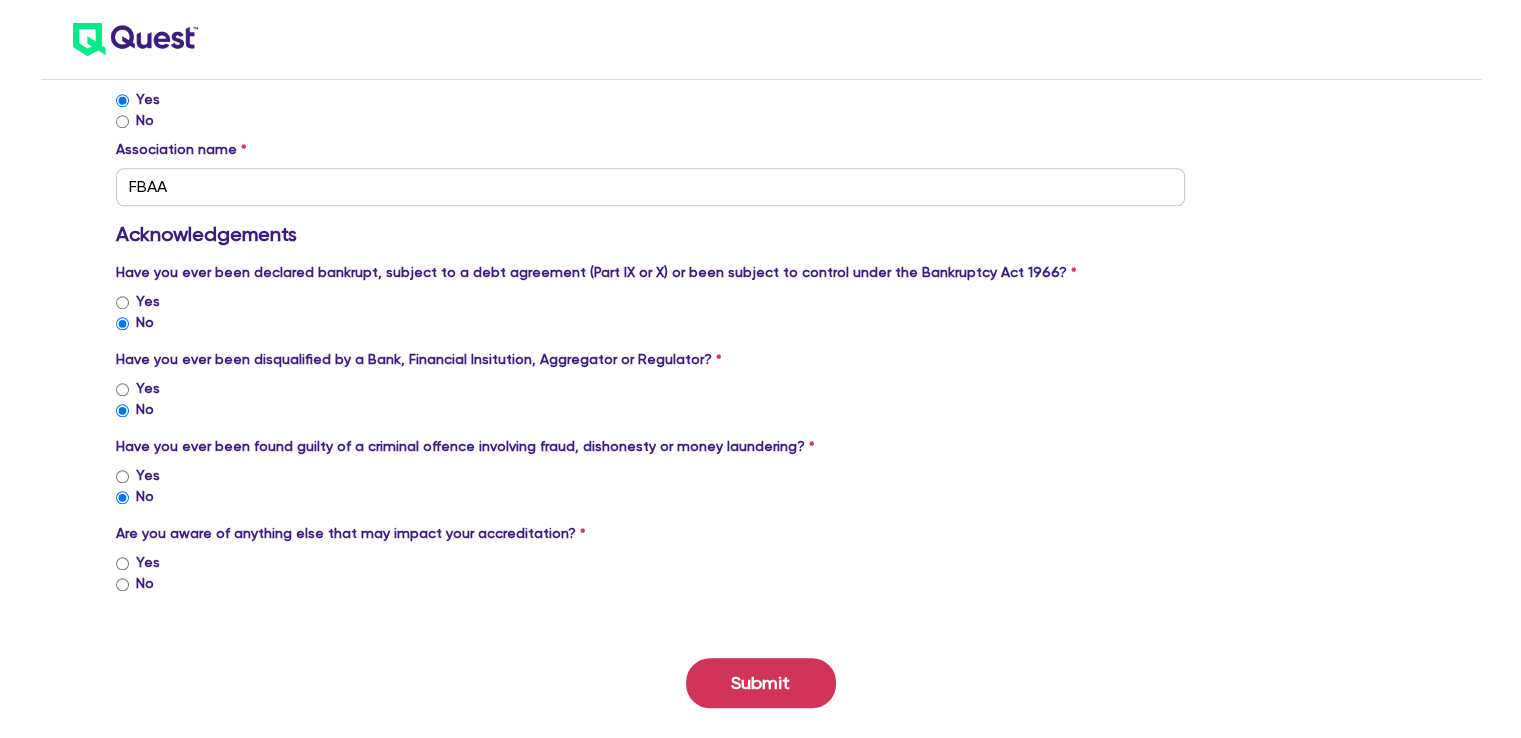 drag, startPoint x: 126, startPoint y: 579, endPoint x: 139, endPoint y: 574, distance: 13.928389 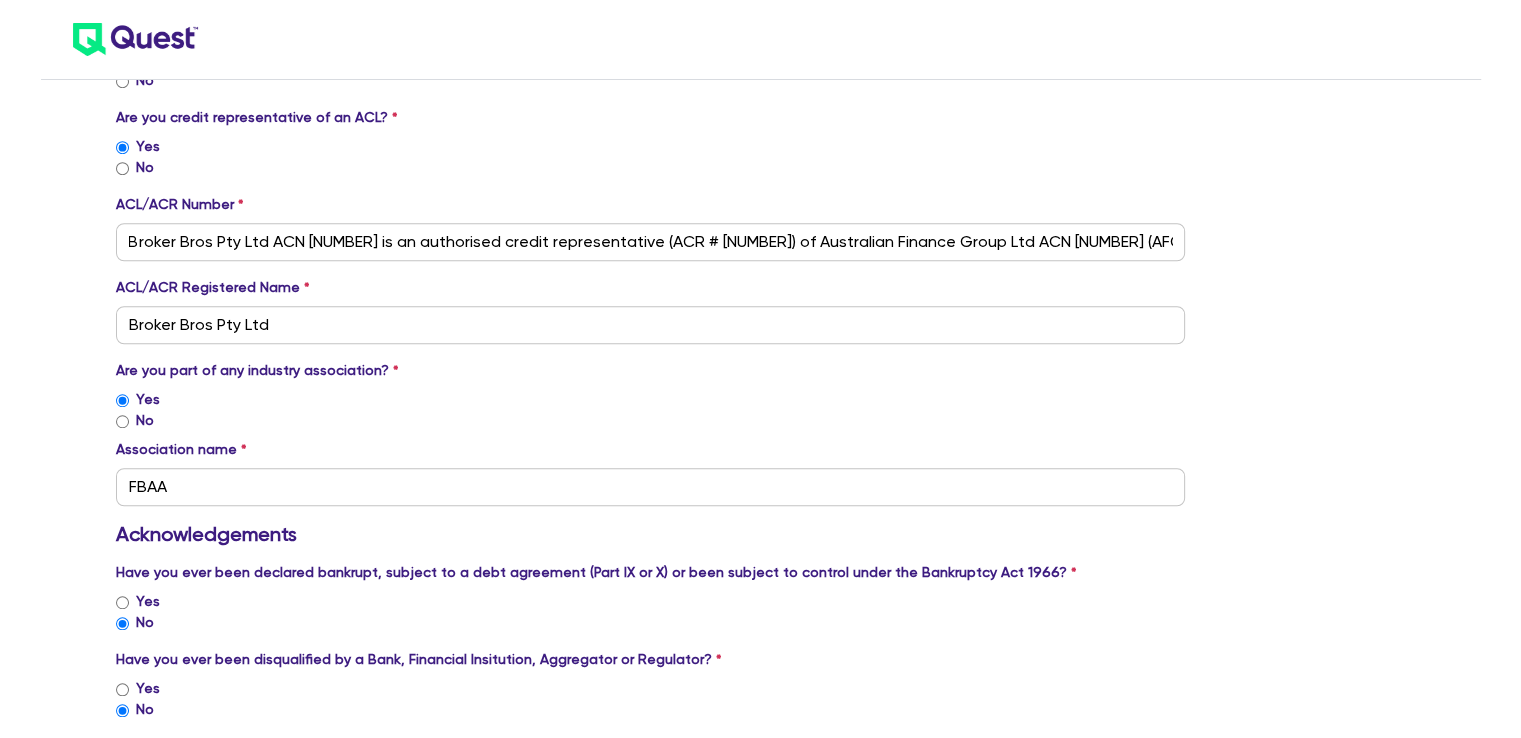 scroll, scrollTop: 1833, scrollLeft: 0, axis: vertical 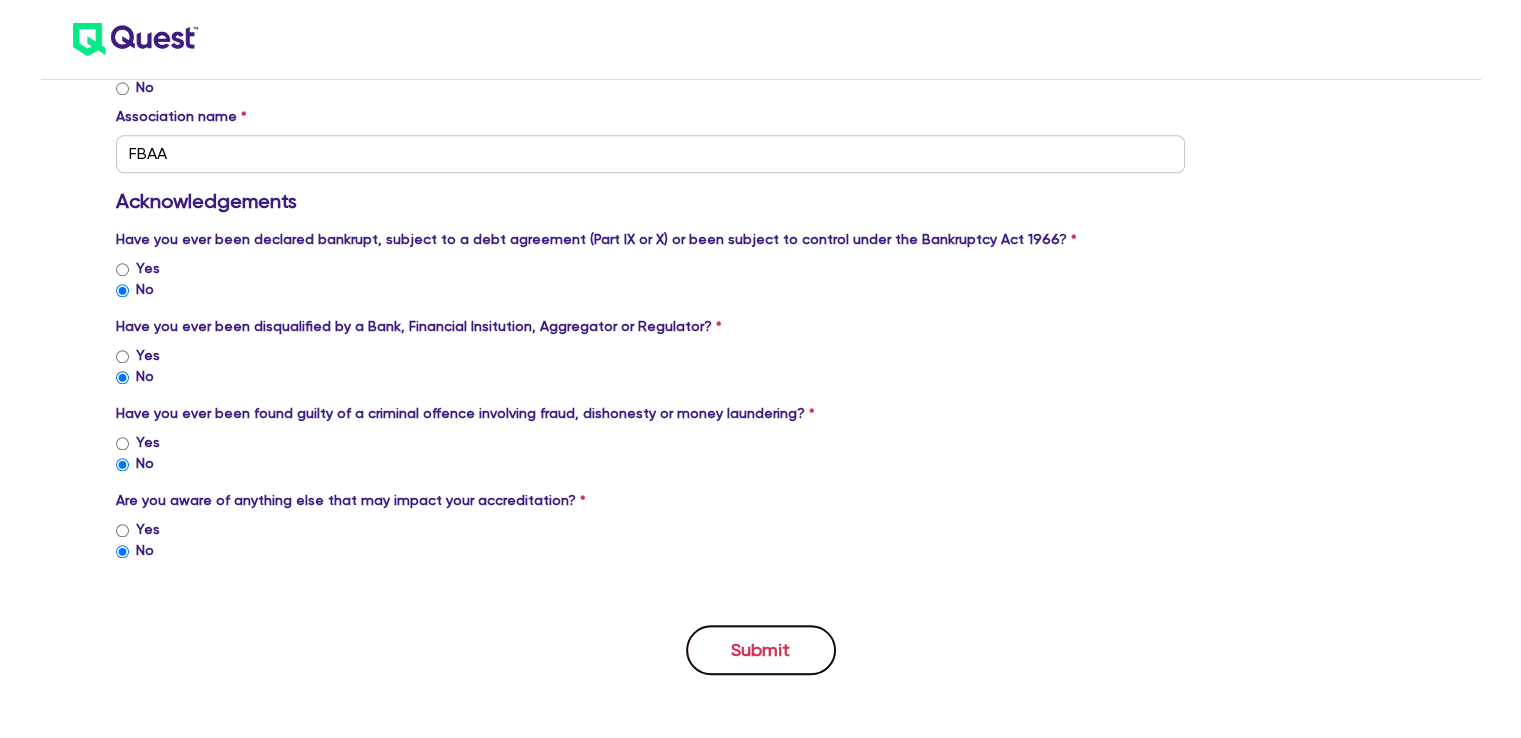 click on "Submit" at bounding box center [761, 650] 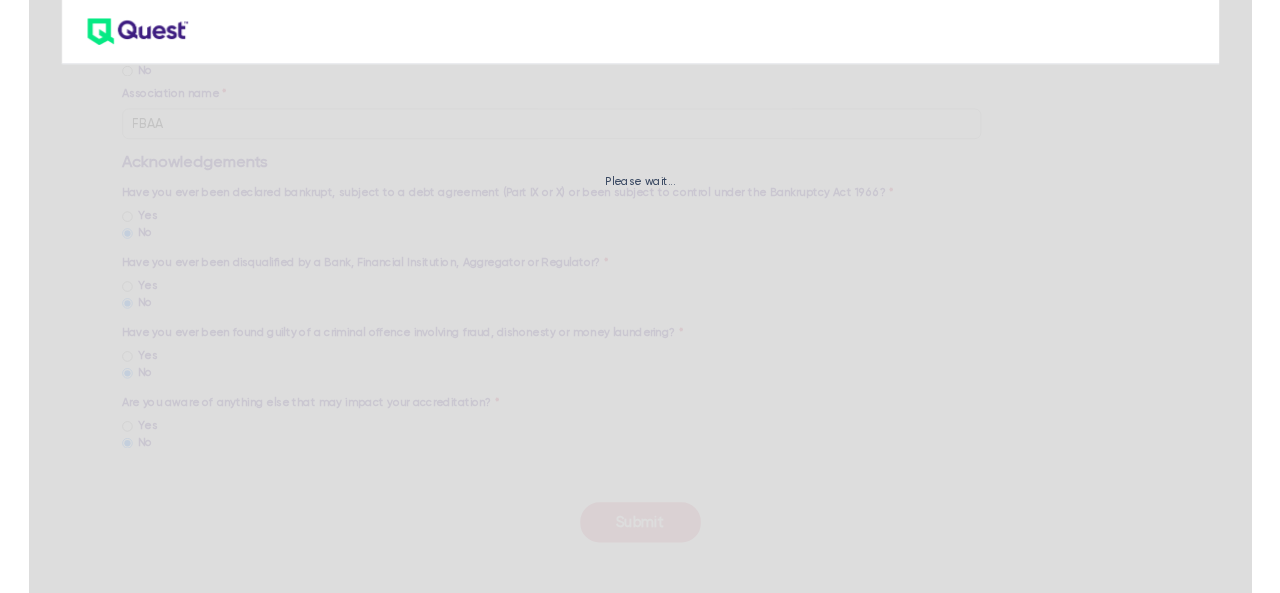 scroll, scrollTop: 0, scrollLeft: 0, axis: both 